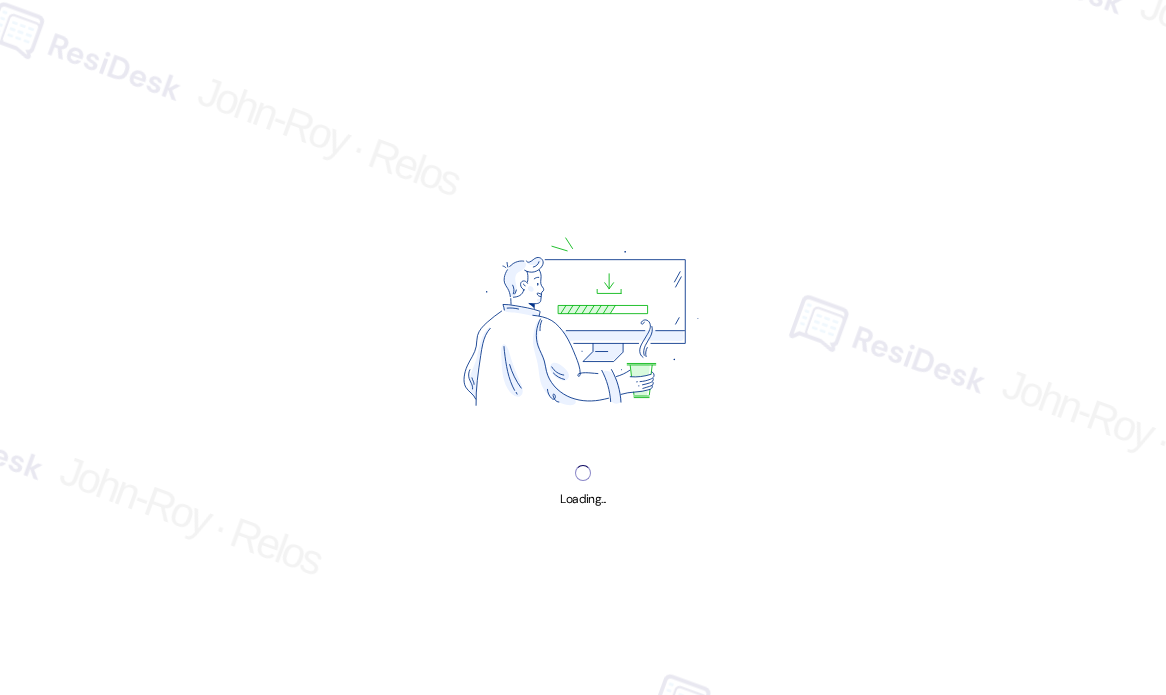 scroll, scrollTop: 0, scrollLeft: 0, axis: both 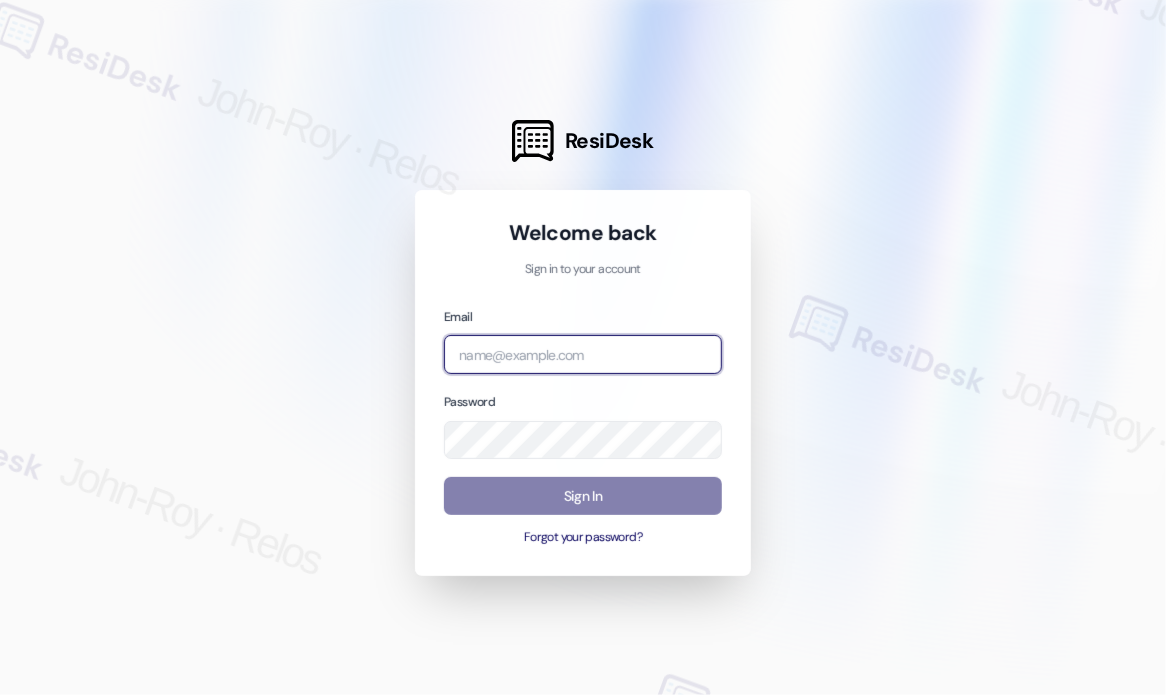 click at bounding box center [583, 354] 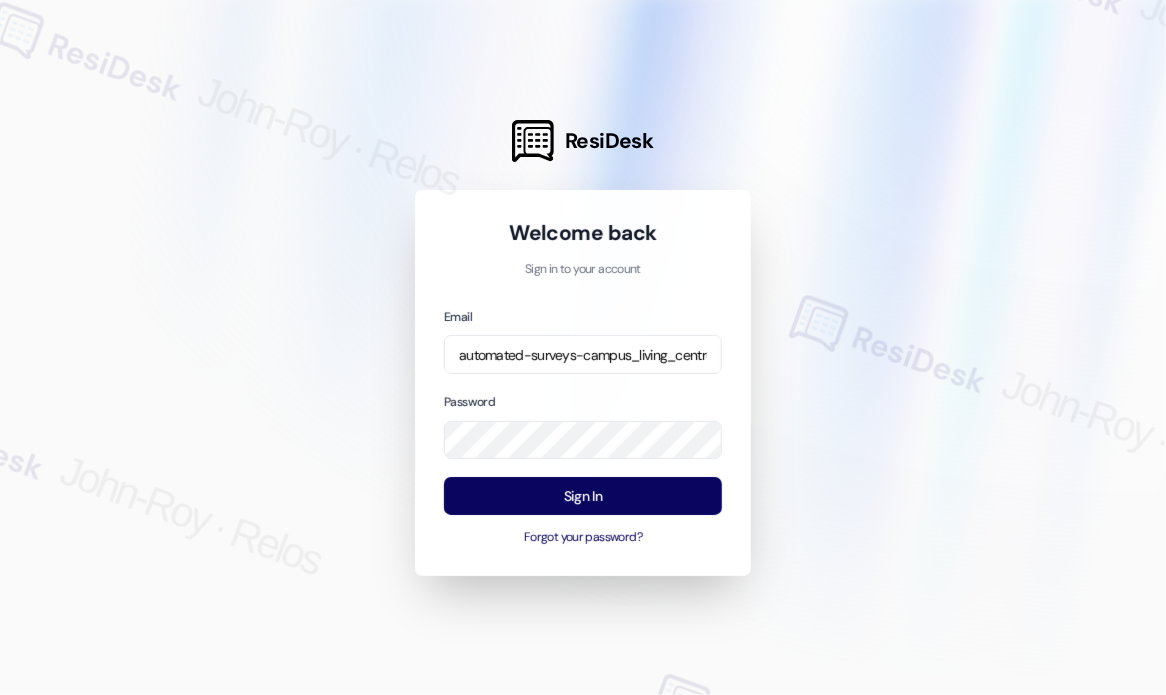 click at bounding box center [583, 347] 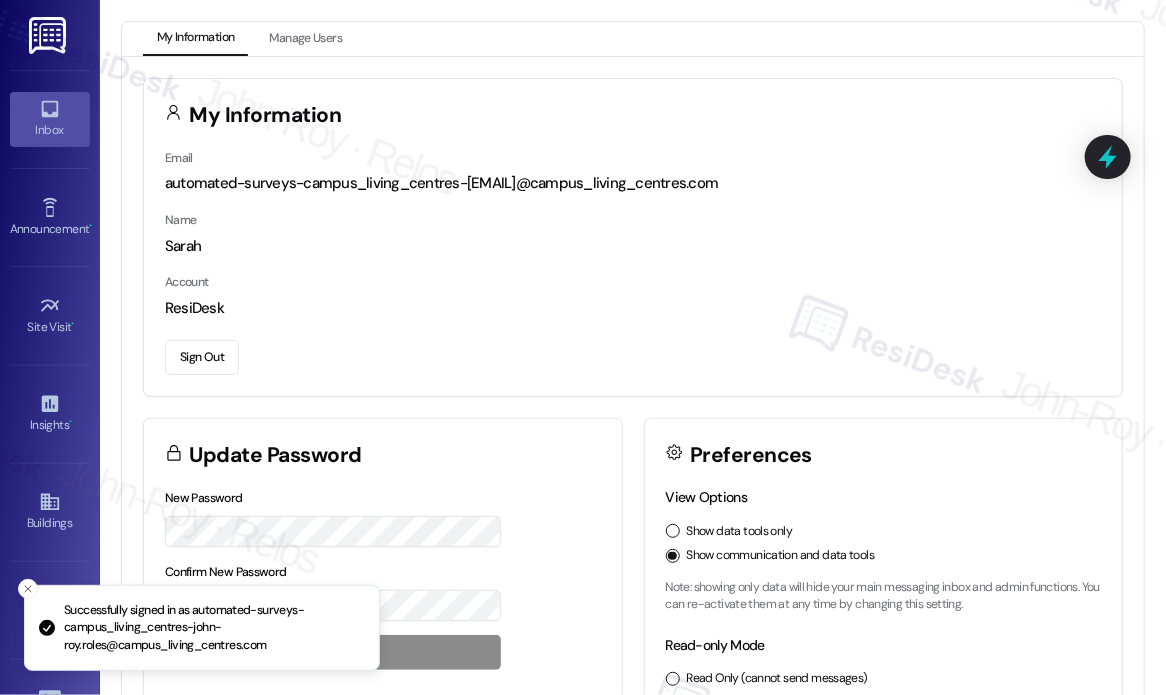click 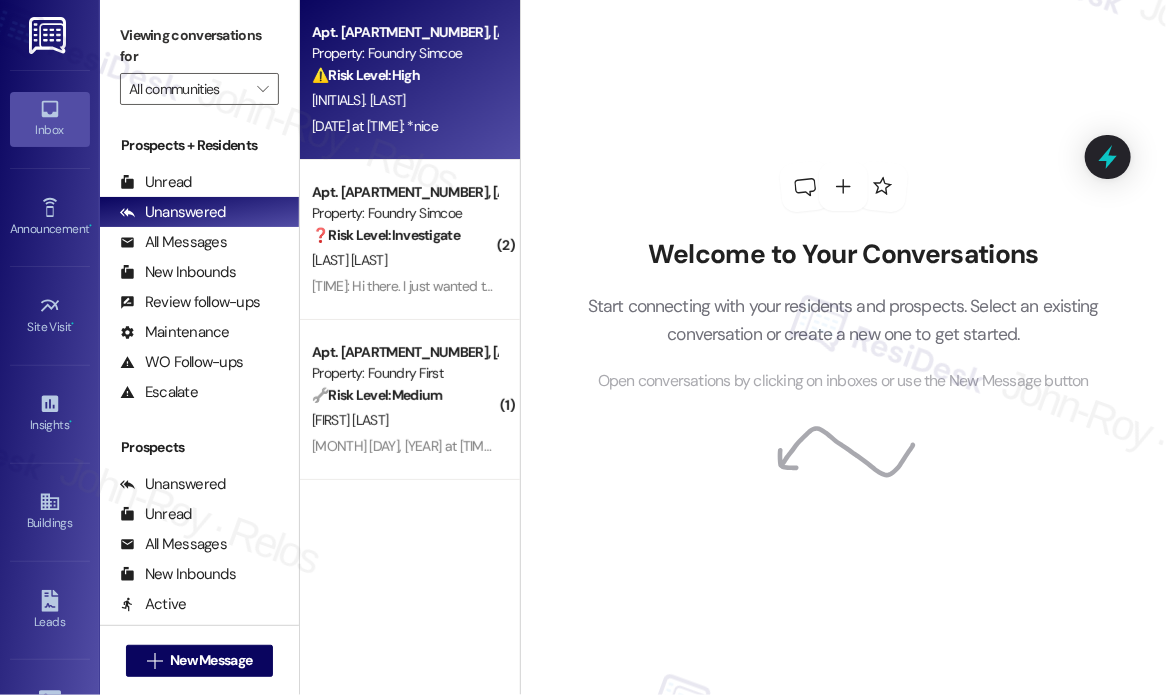 click on "⚠️  Risk Level:  High The resident reports that their toilet is getting looser after a maintenance visit. This could lead to a leak or other damage, and the resident is being extra careful when using it. This requires urgent attention to prevent further damage or inconvenience." at bounding box center (404, 75) 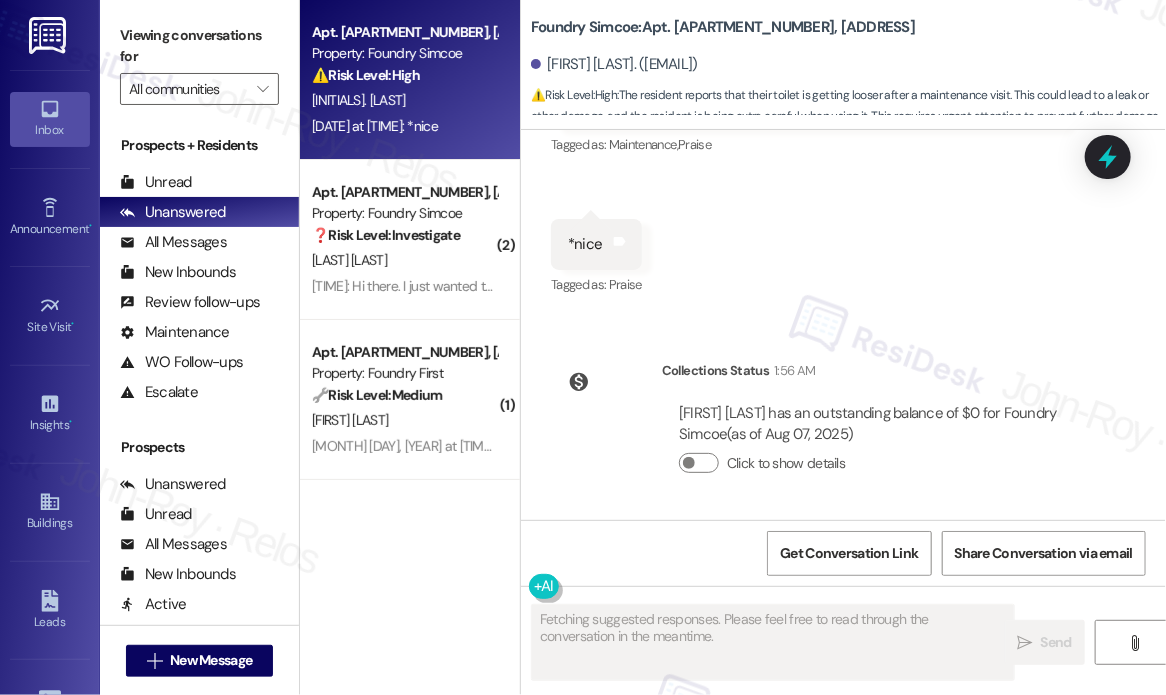 scroll, scrollTop: 12757, scrollLeft: 0, axis: vertical 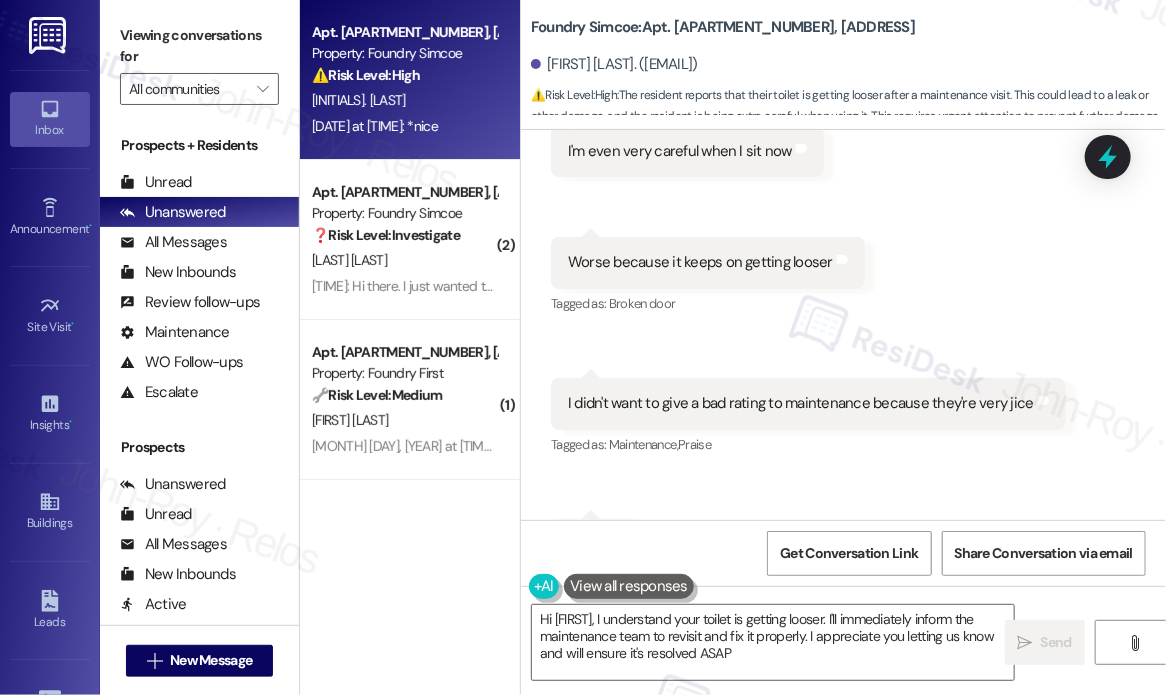 type on "Hi [FIRST], I understand your toilet is getting looser. I'll immediately inform the maintenance team to revisit and fix it properly. I appreciate you letting us know and will ensure it's resolved ASAP!" 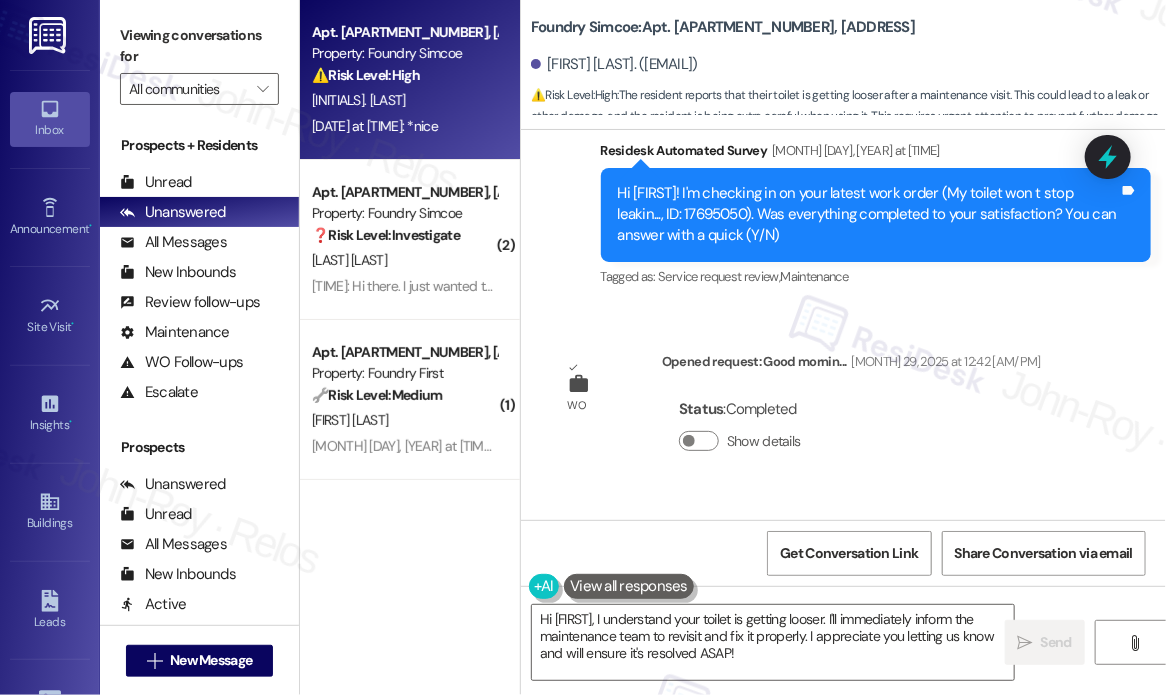 scroll, scrollTop: 11857, scrollLeft: 0, axis: vertical 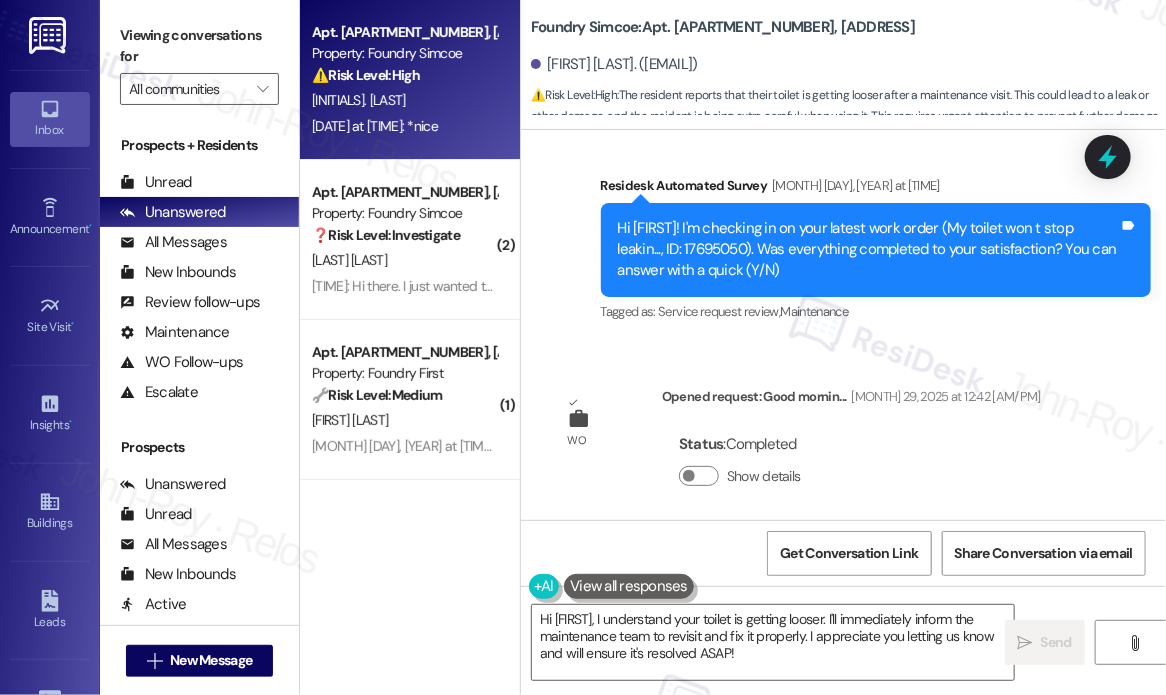 click on "Hi [FIRST]! I'm checking in on your latest work order (My toilet won t stop leakin..., ID: 17695050). Was everything completed to your satisfaction? You can answer with a quick (Y/N)" at bounding box center [869, 250] 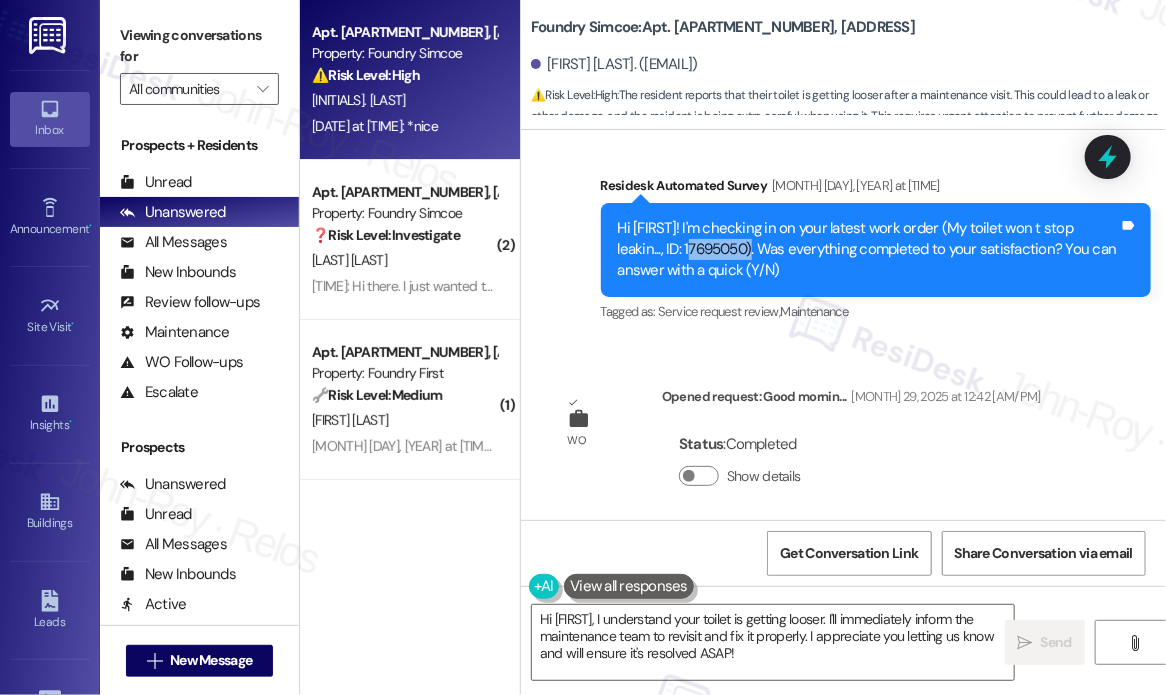 click on "Hi [FIRST]! I'm checking in on your latest work order (My toilet won t stop leakin..., ID: 17695050). Was everything completed to your satisfaction? You can answer with a quick (Y/N)" at bounding box center (869, 250) 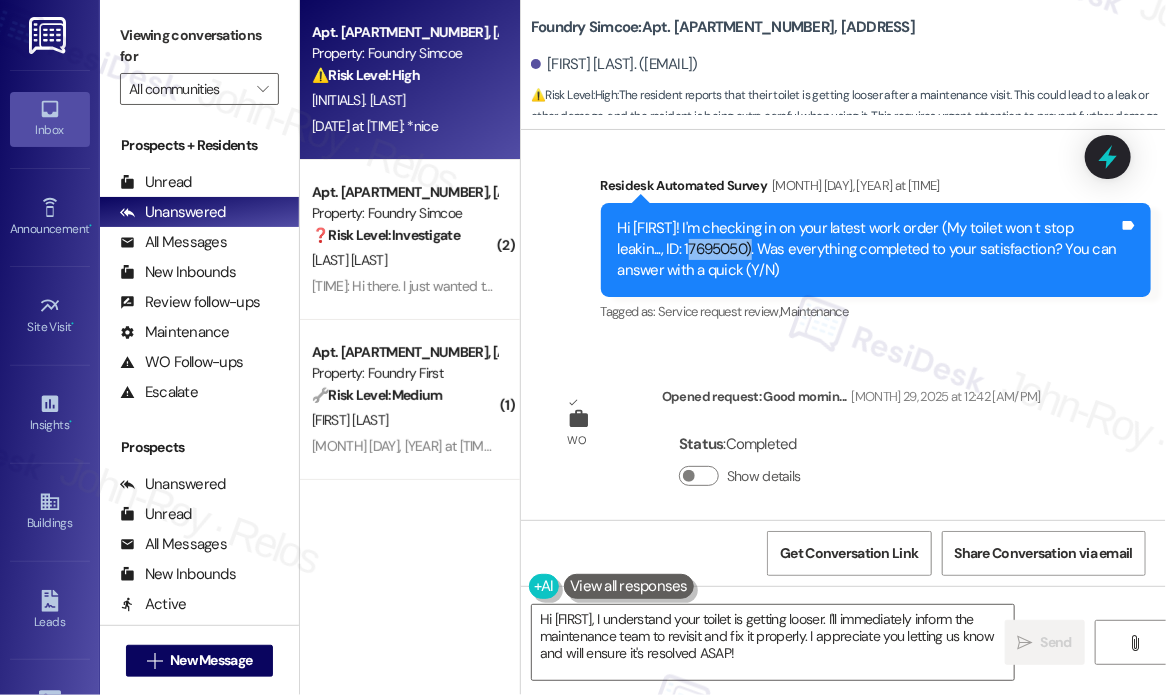 copy on "[NUMBER]" 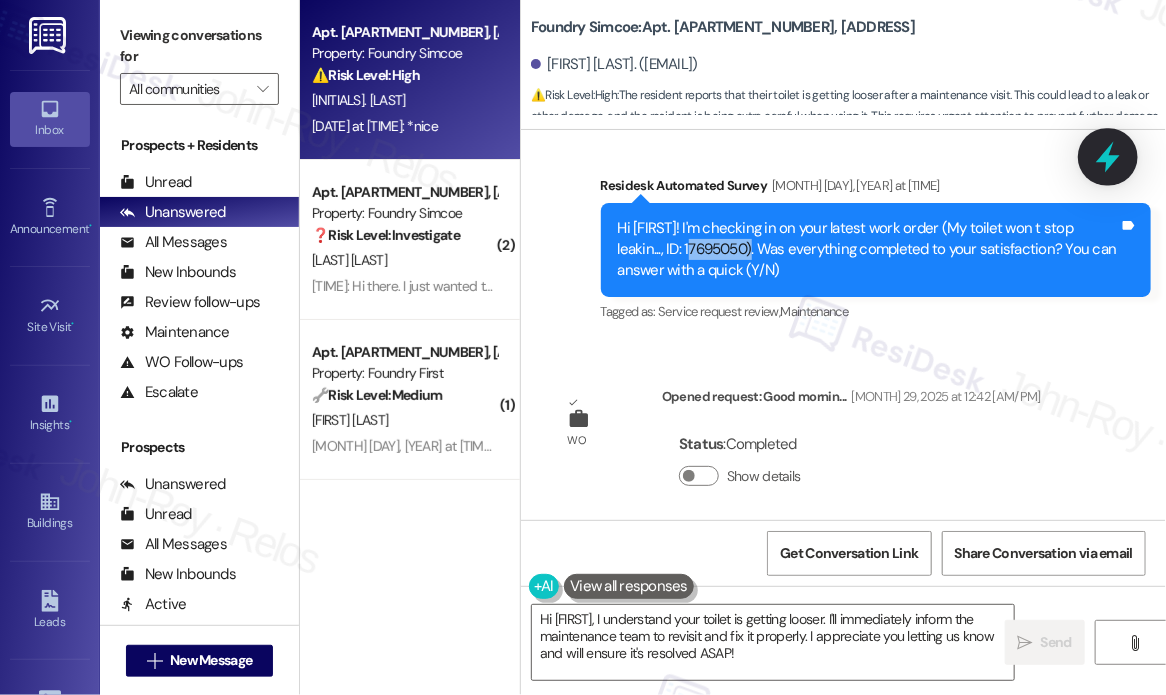 click 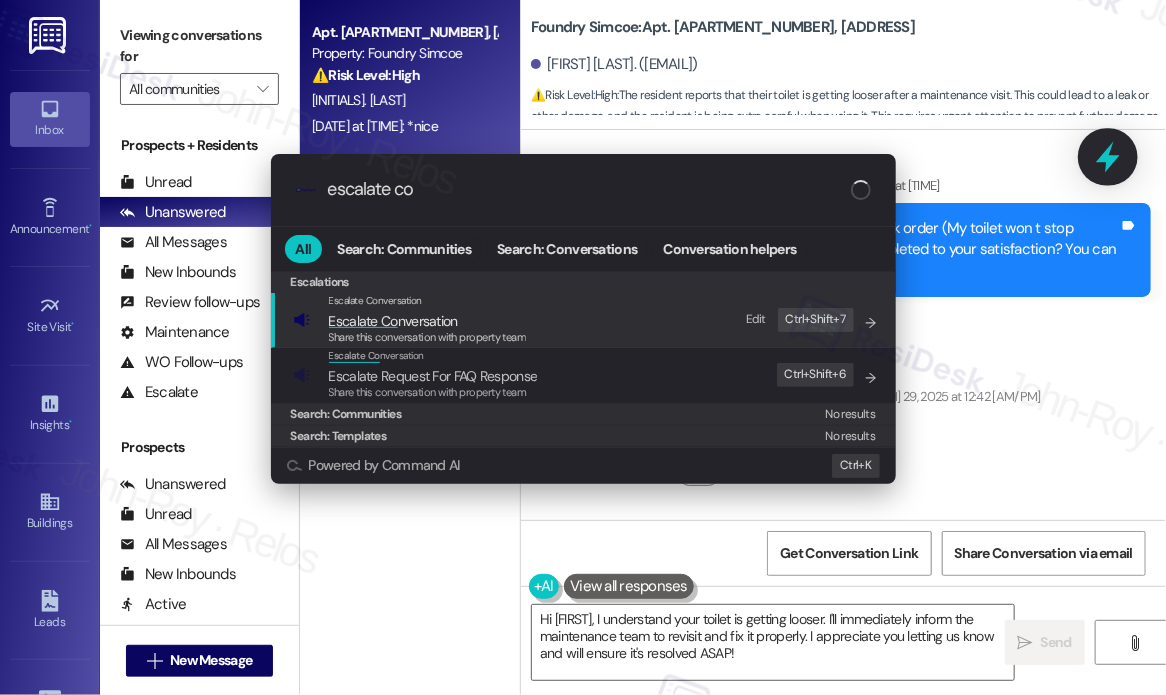 type on "escalate con" 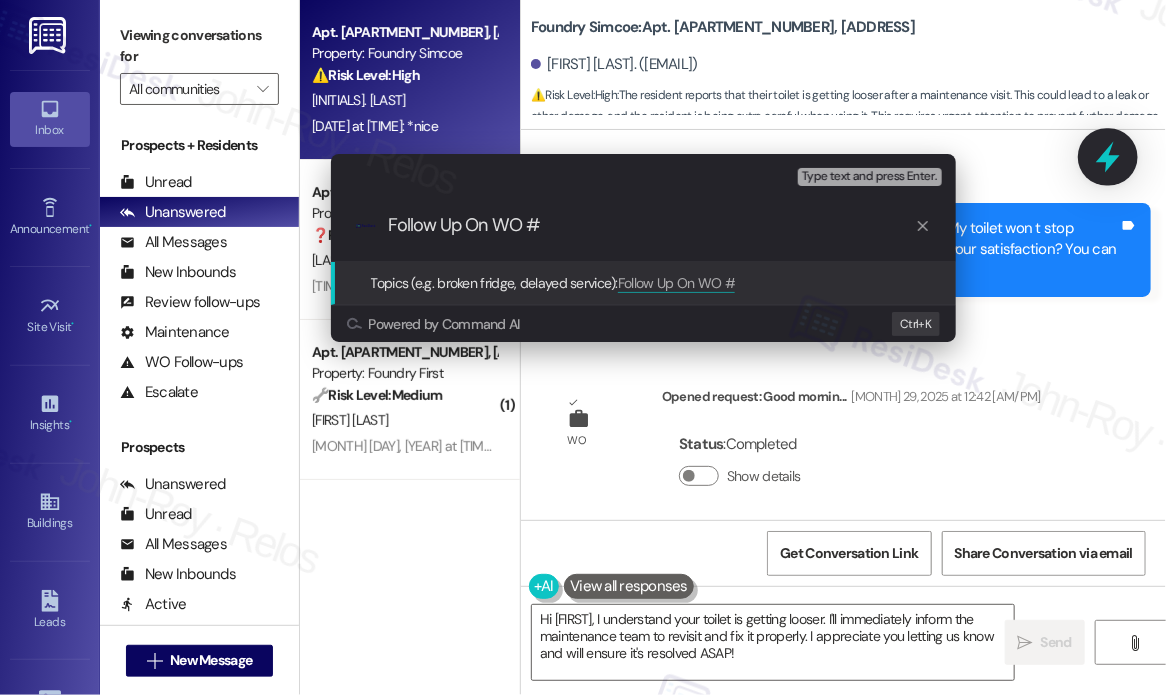 type on "Follow Up On WO #17695050" 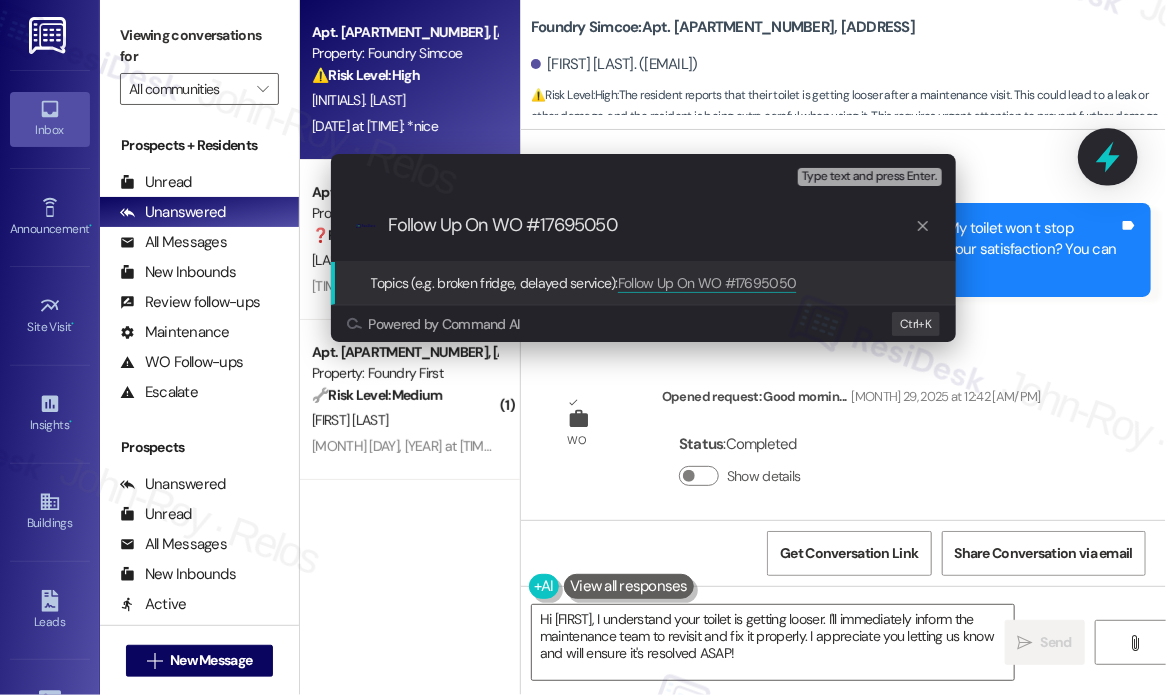 type 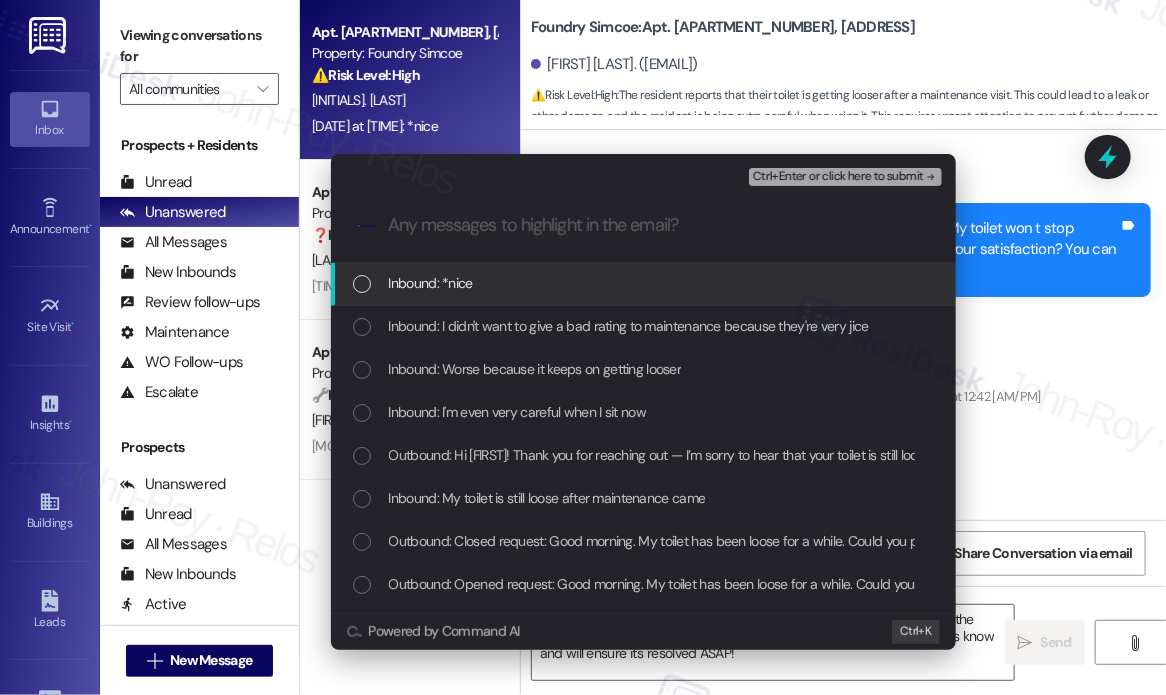 click on "Inbound: *nice" at bounding box center [645, 283] 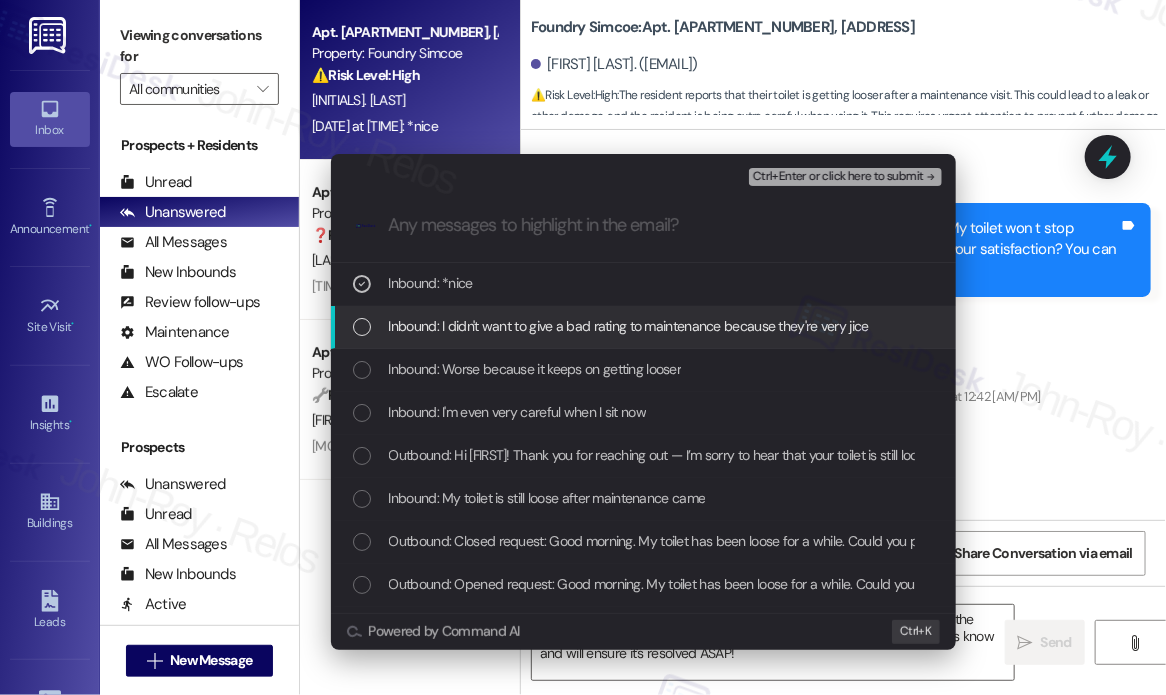 click on "Inbound: I didn't want to give a bad rating to maintenance because they're very jice" at bounding box center (629, 326) 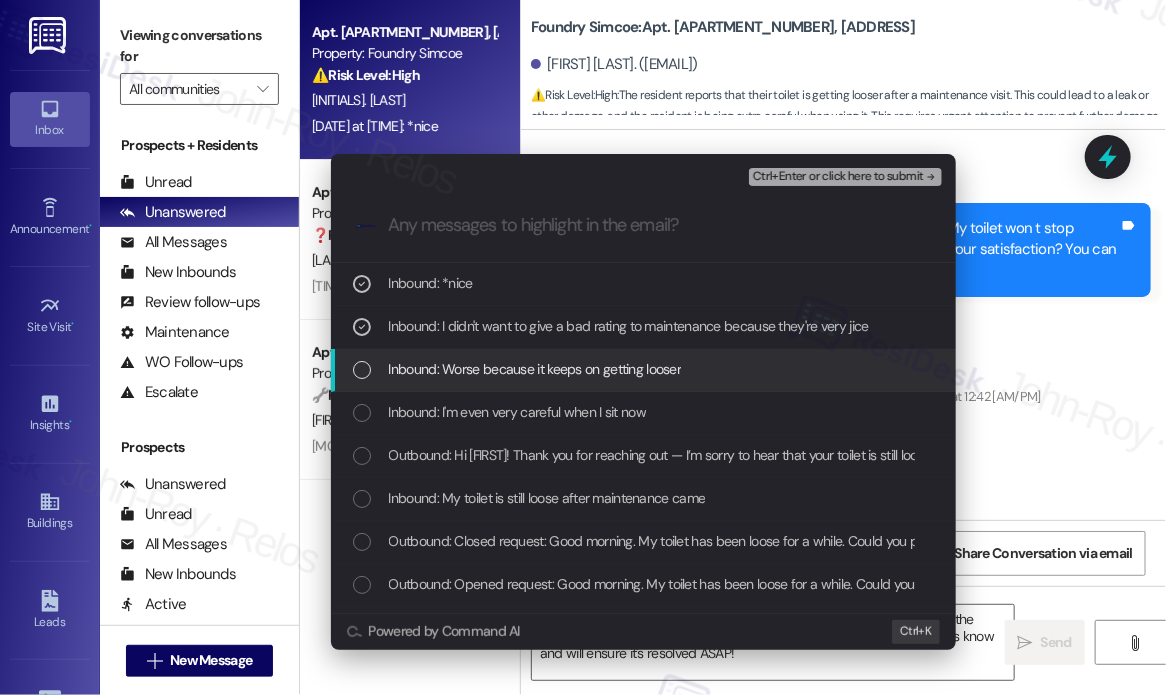 click on "Inbound: Worse because it keeps on getting looser" at bounding box center (535, 369) 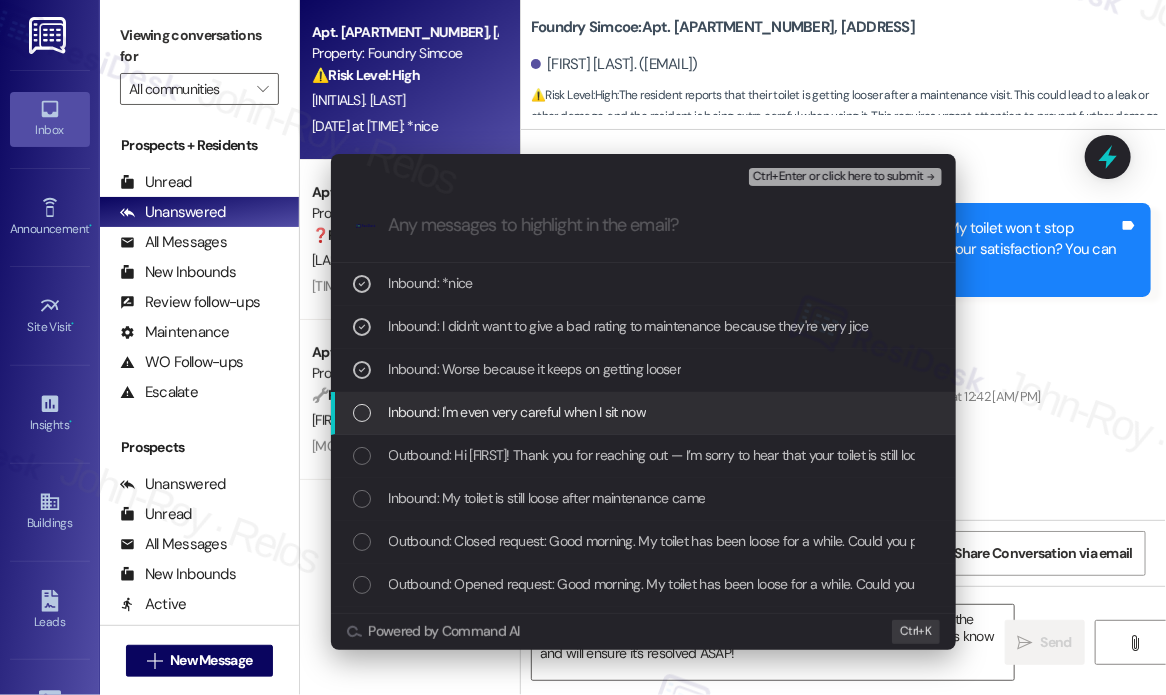 click on "Inbound: I'm even very careful when I sit now" at bounding box center [645, 412] 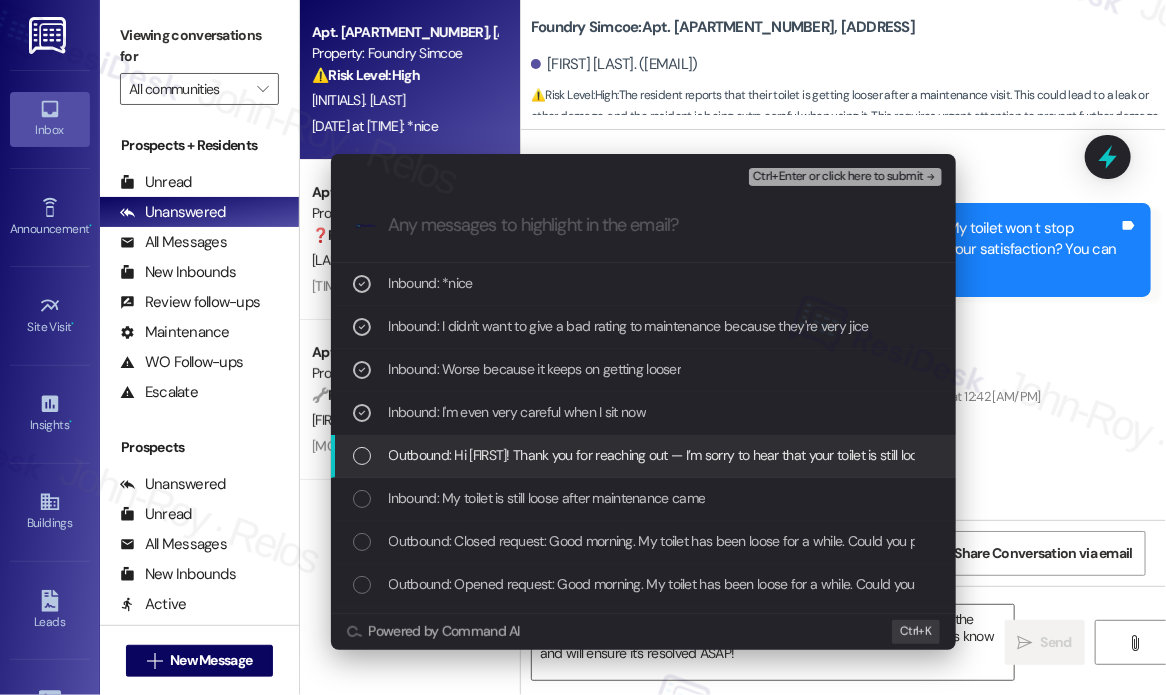 click on "Outbound: Hi [FIRST]! Thank you for reaching out — I’m sorry to hear that your toilet is still loose even after maintenance came by. Has it gotten any worse since the visit, or has it stayed the same? I’ll follow up with the team to make sure this gets properly resolved." at bounding box center [1144, 455] 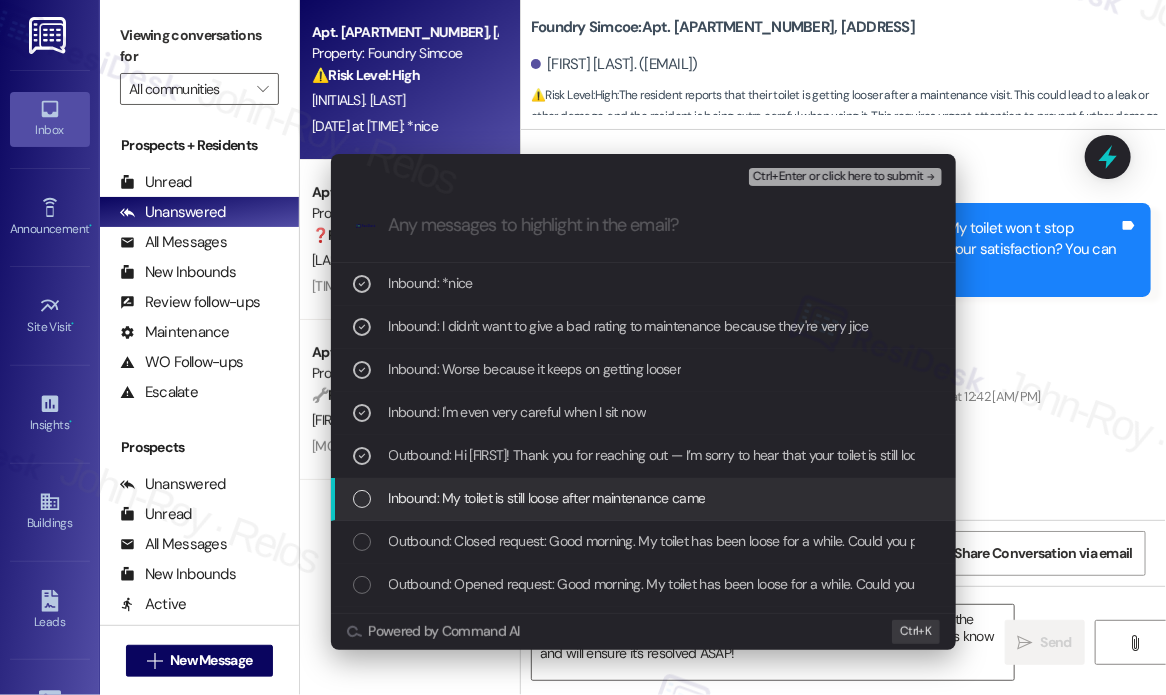 click on "Inbound: My toilet is still loose after maintenance came" at bounding box center [547, 498] 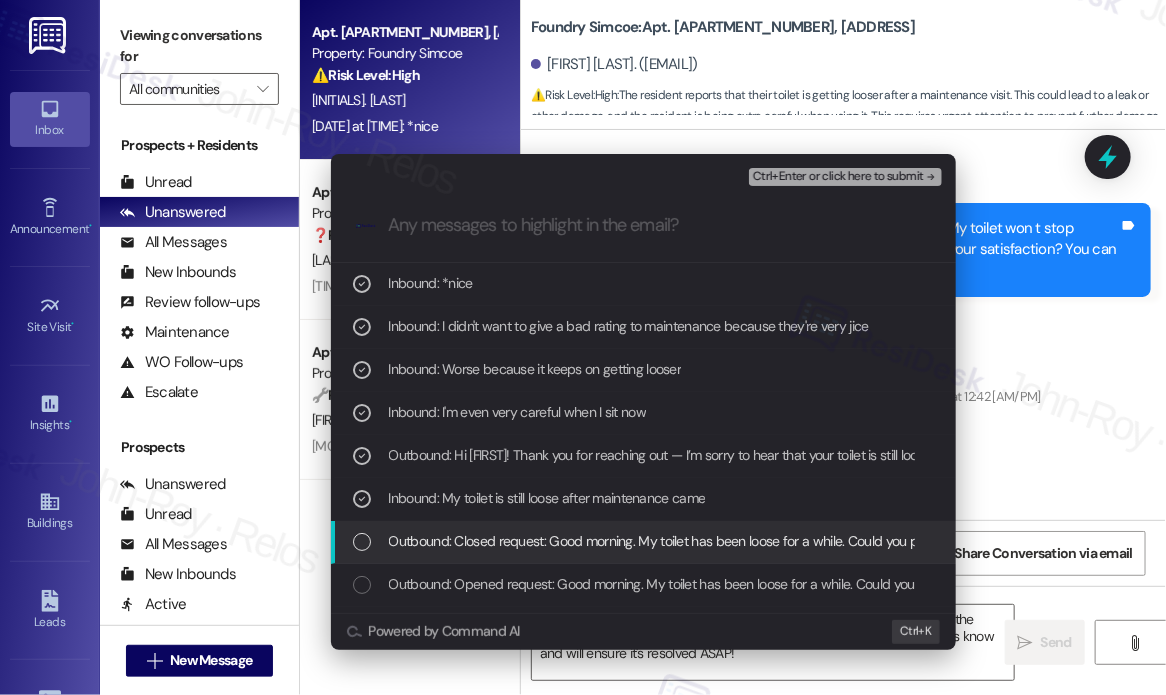 click on "Outbound: Closed request: Good morning. My toilet has been loose for a while. Could you please come and fix it ? thank you :) have a great day !" at bounding box center (643, 542) 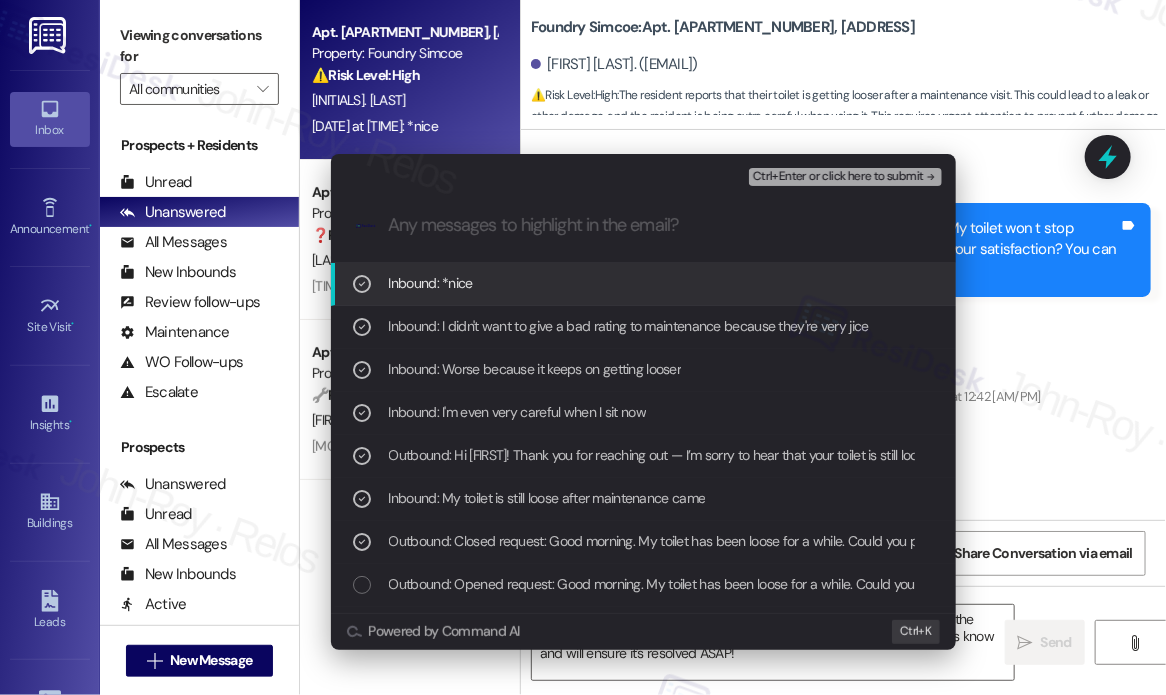 click on "Ctrl+Enter or click here to submit" at bounding box center [838, 177] 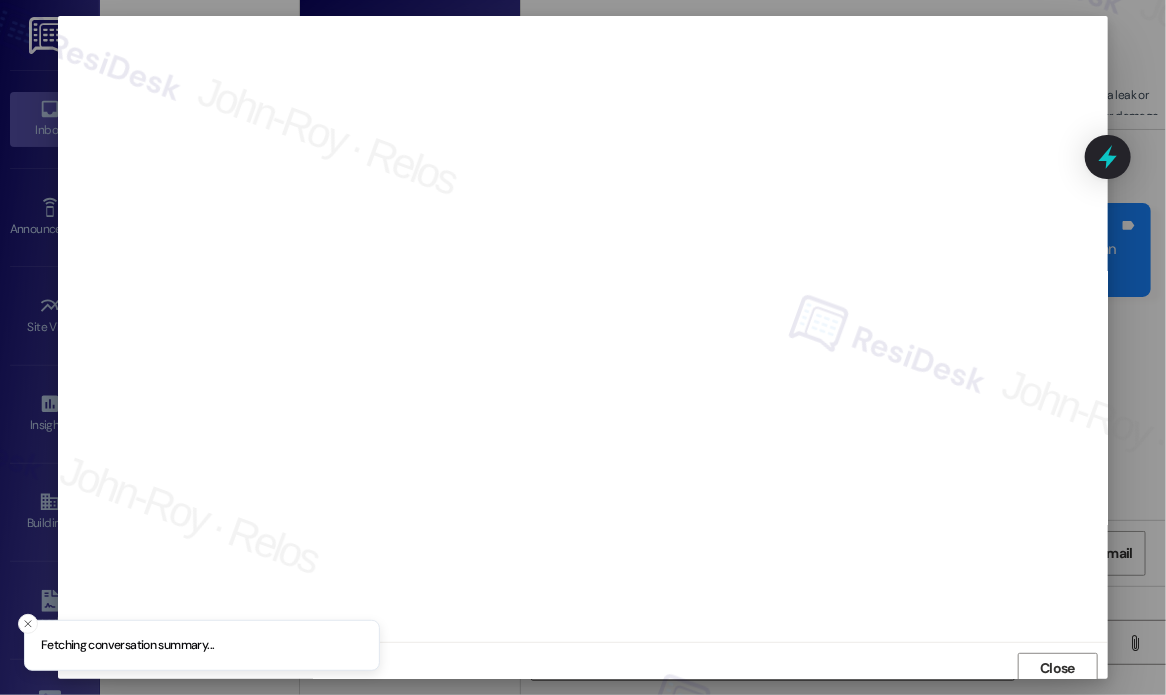 scroll, scrollTop: 5, scrollLeft: 0, axis: vertical 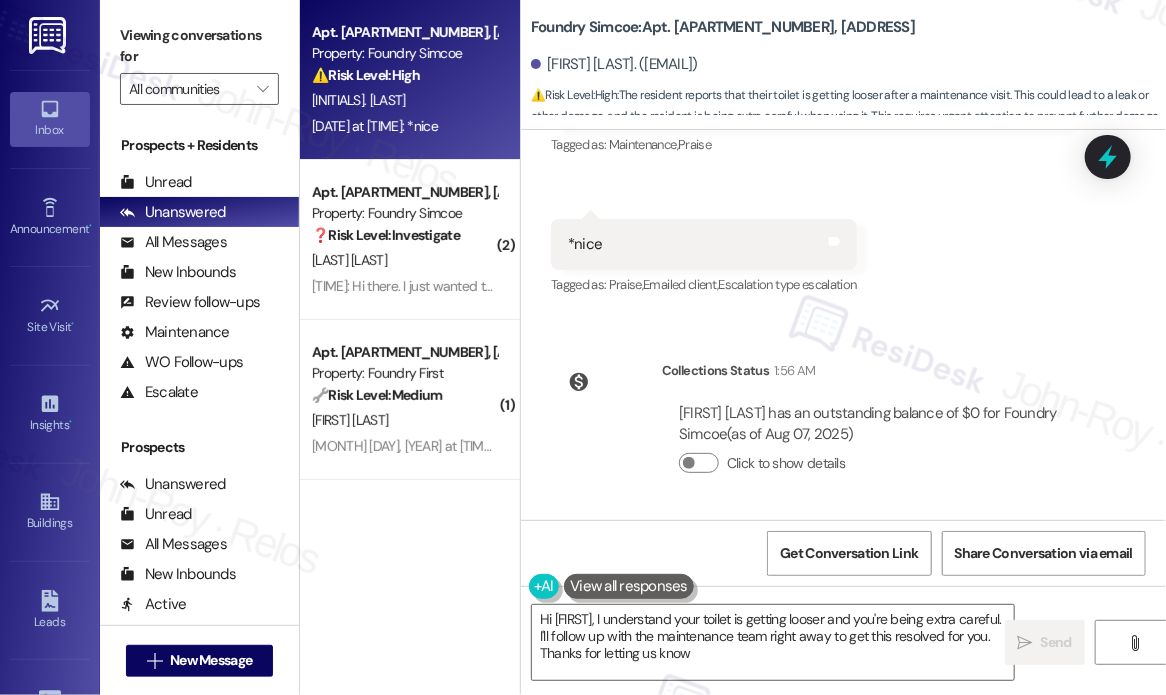 type on "Hi [FIRST], I understand your toilet is getting looser and you're being extra careful. I'll follow up with the maintenance team right away to get this resolved for you. Thanks for letting us know!" 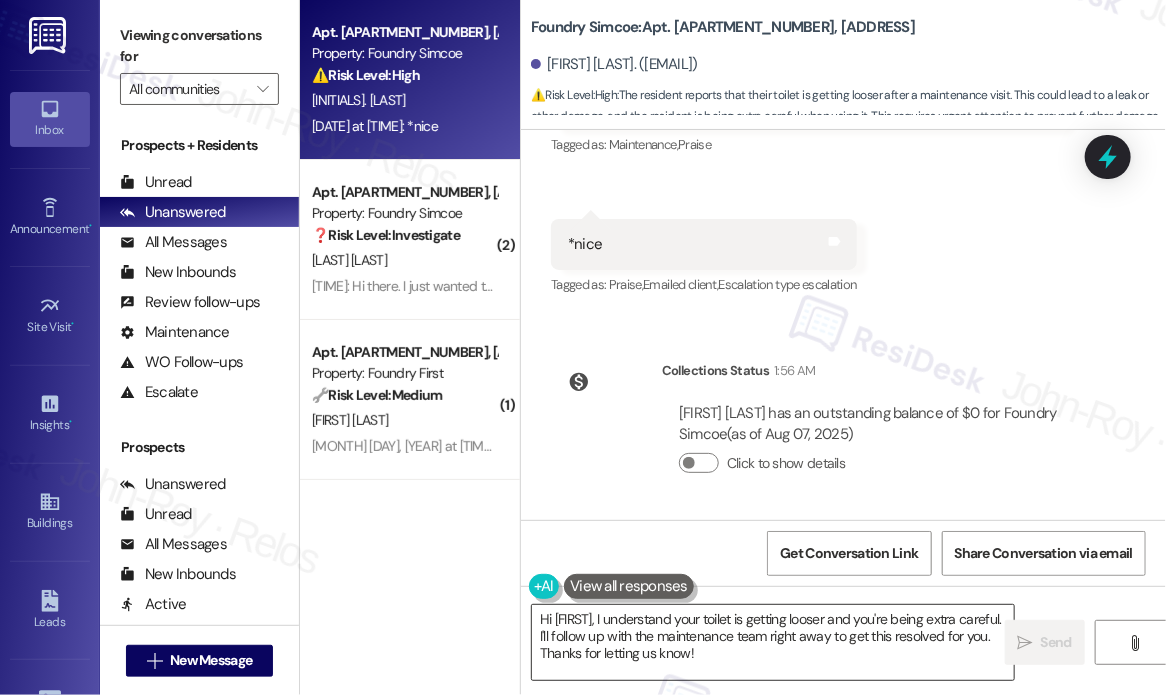click on "Hi [FIRST], I understand your toilet is getting looser and you're being extra careful. I'll follow up with the maintenance team right away to get this resolved for you. Thanks for letting us know!" at bounding box center [773, 642] 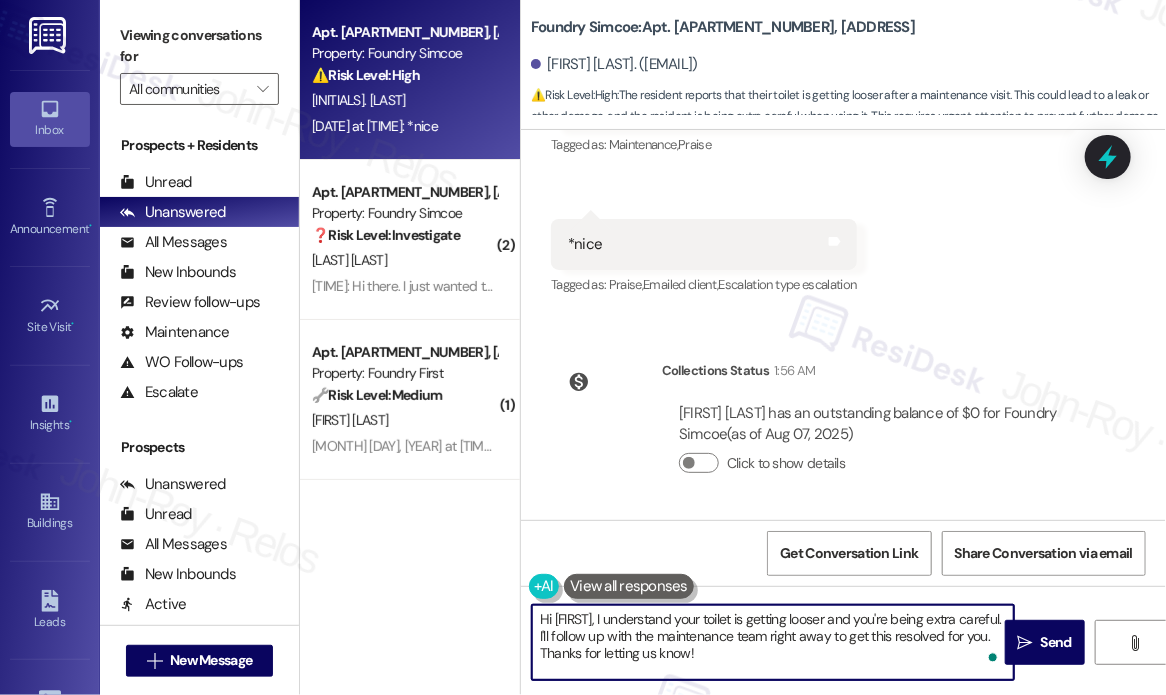 click on "Hi [FIRST], I understand your toilet is getting looser and you're being extra careful. I'll follow up with the maintenance team right away to get this resolved for you. Thanks for letting us know!" at bounding box center [773, 642] 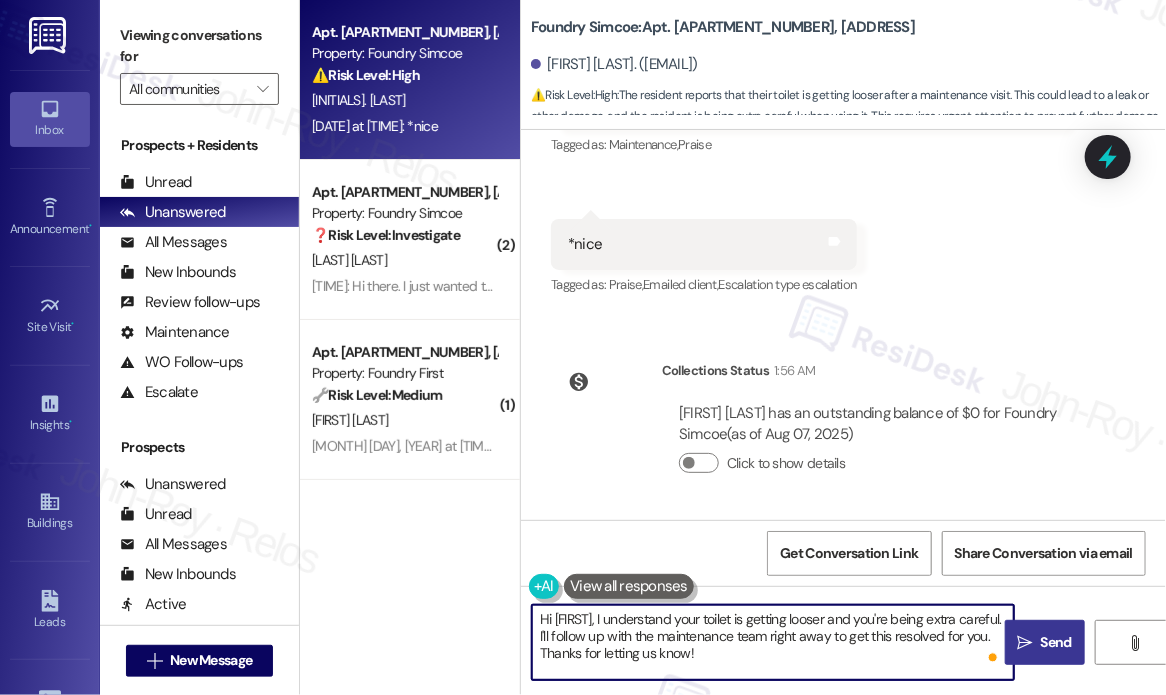 click on "Send" at bounding box center [1056, 642] 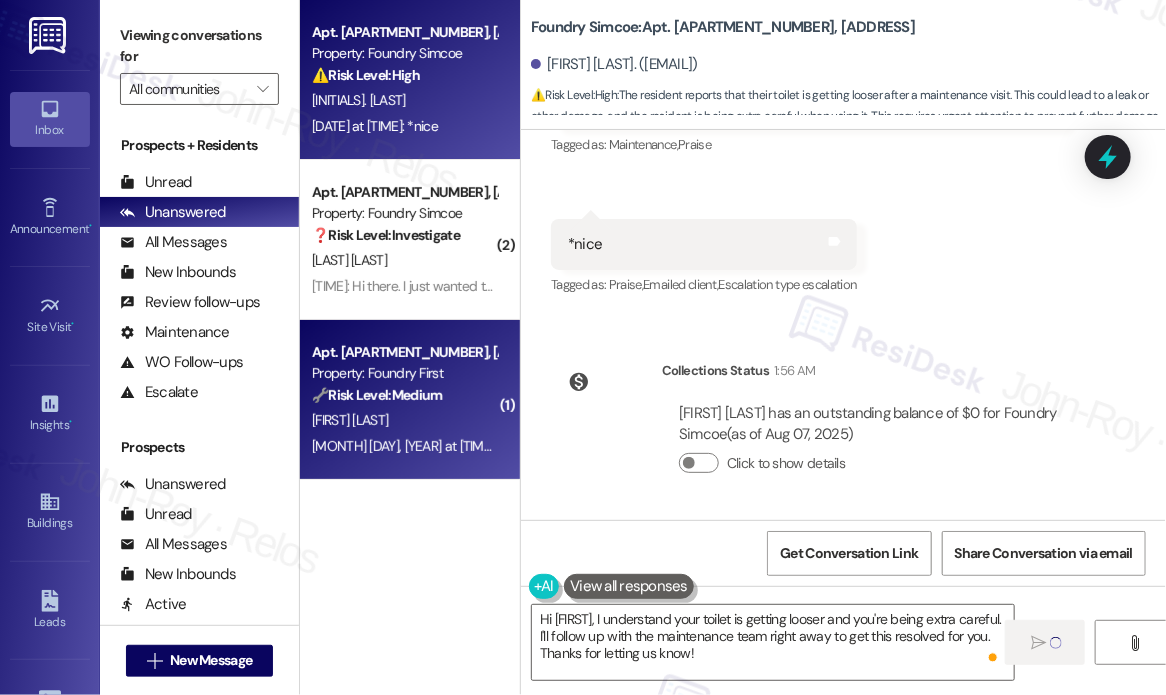 click on "🔧  Risk Level:  Medium" at bounding box center [377, 395] 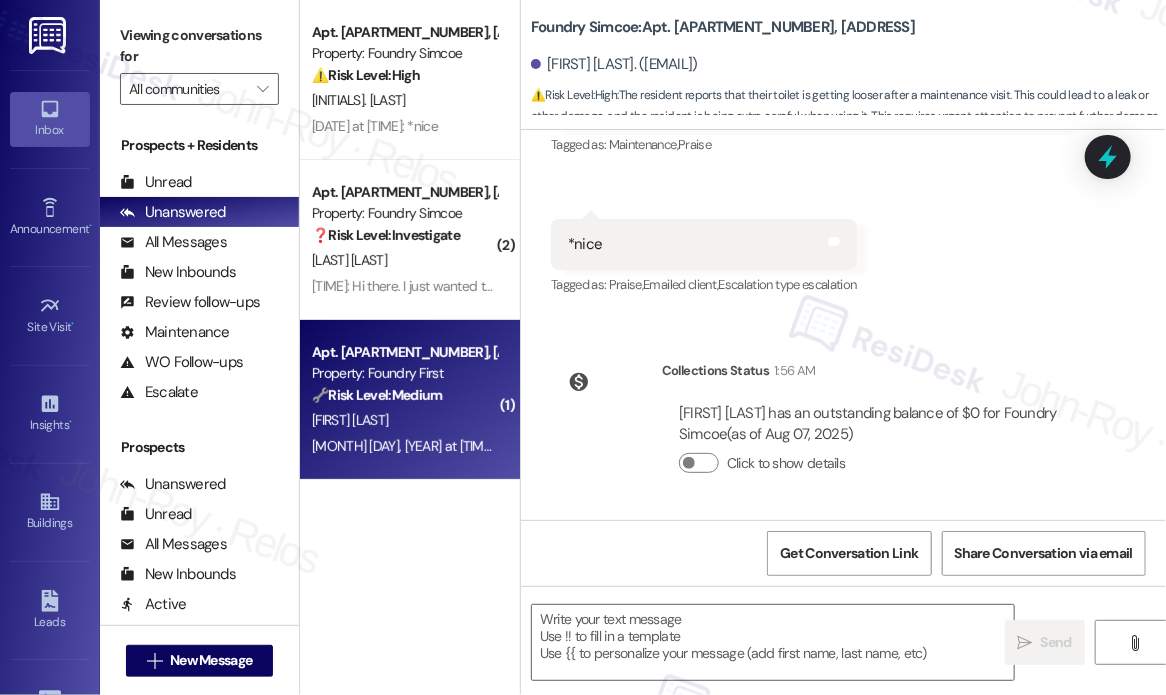 type on "Fetching suggested responses. Please feel free to read through the conversation in the meantime." 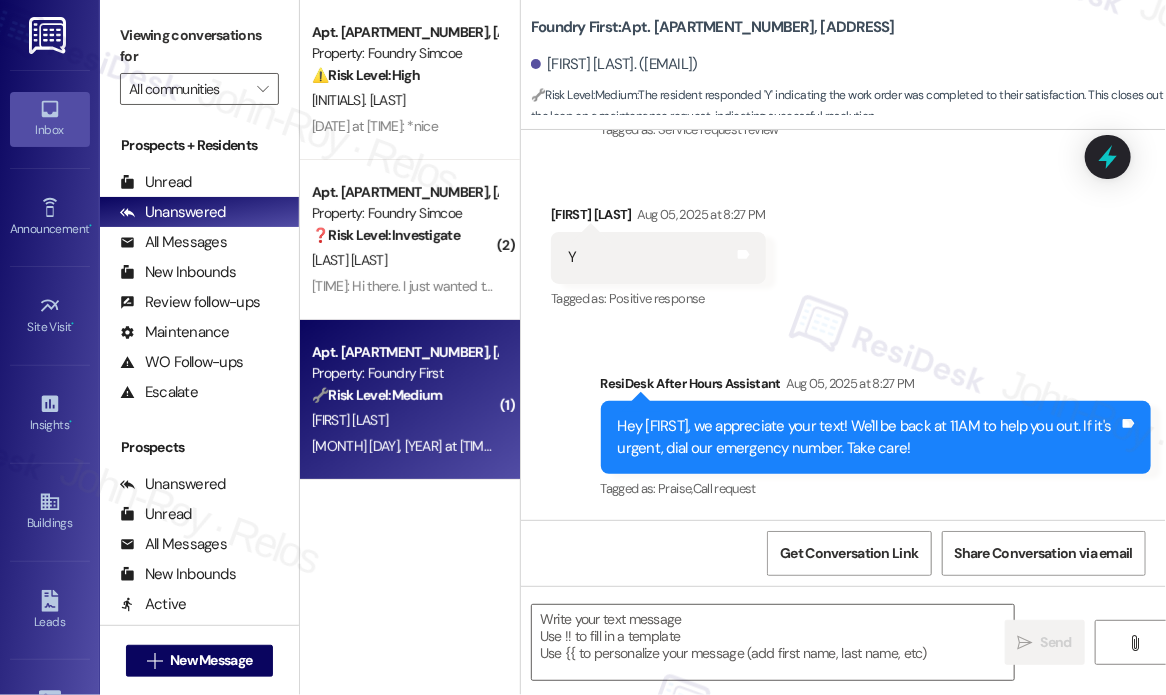 scroll, scrollTop: 13052, scrollLeft: 0, axis: vertical 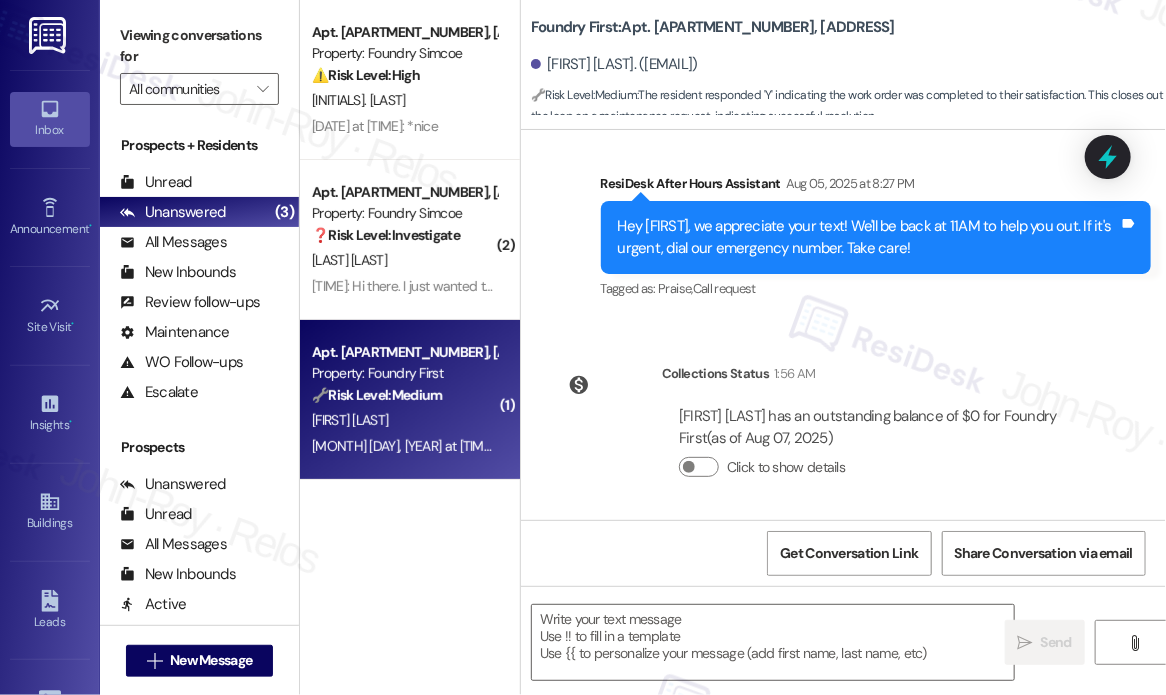 drag, startPoint x: 611, startPoint y: 445, endPoint x: 617, endPoint y: 499, distance: 54.33231 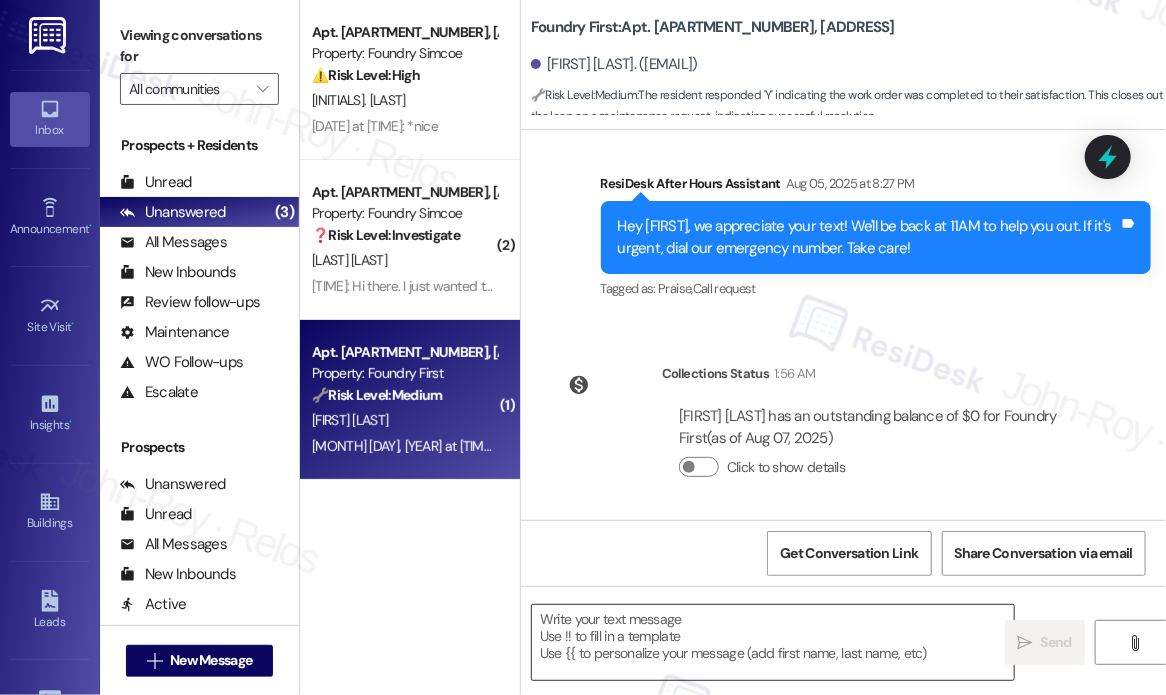 click at bounding box center [773, 642] 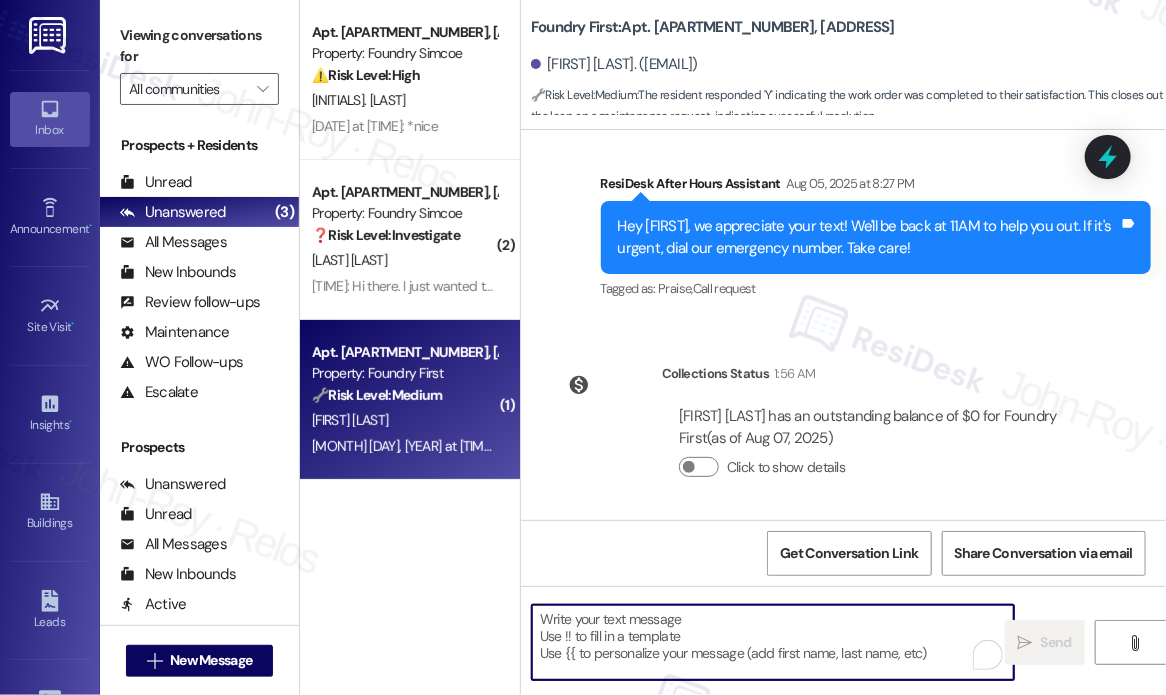 paste on "That’s wonderful to hear! We’re so glad that you’re satisfied with the recent work order completed by our maintenance team. If you ever need anything or have any concerns, please don’t hesitate to reach out." 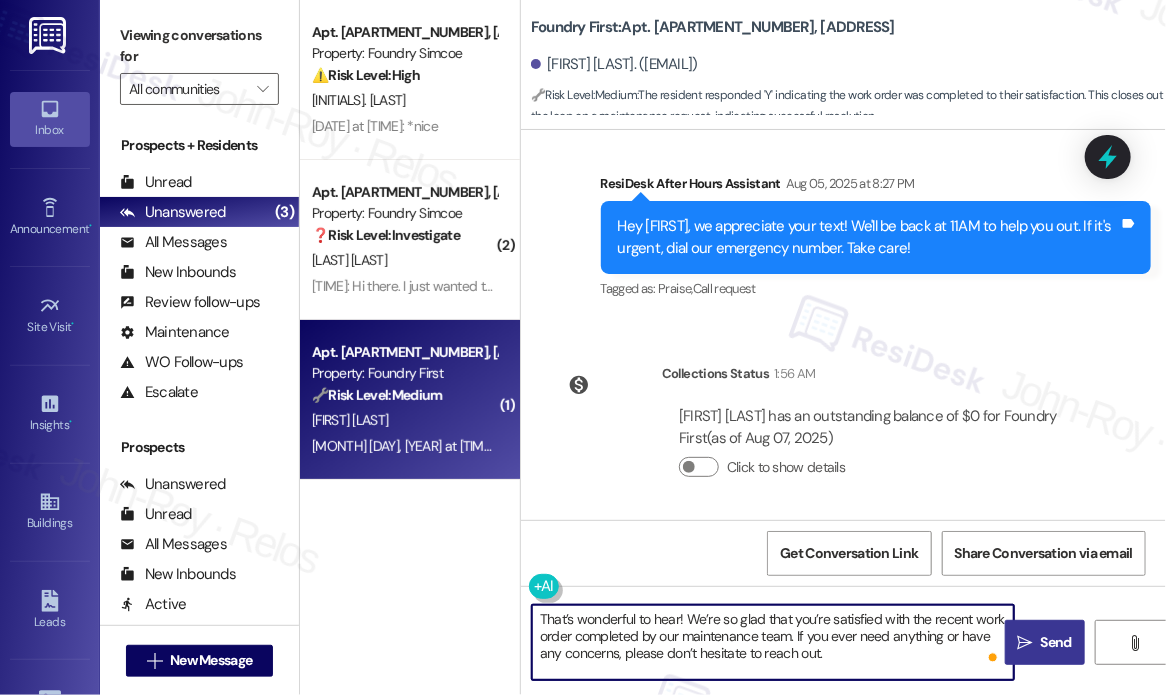 type on "That’s wonderful to hear! We’re so glad that you’re satisfied with the recent work order completed by our maintenance team. If you ever need anything or have any concerns, please don’t hesitate to reach out." 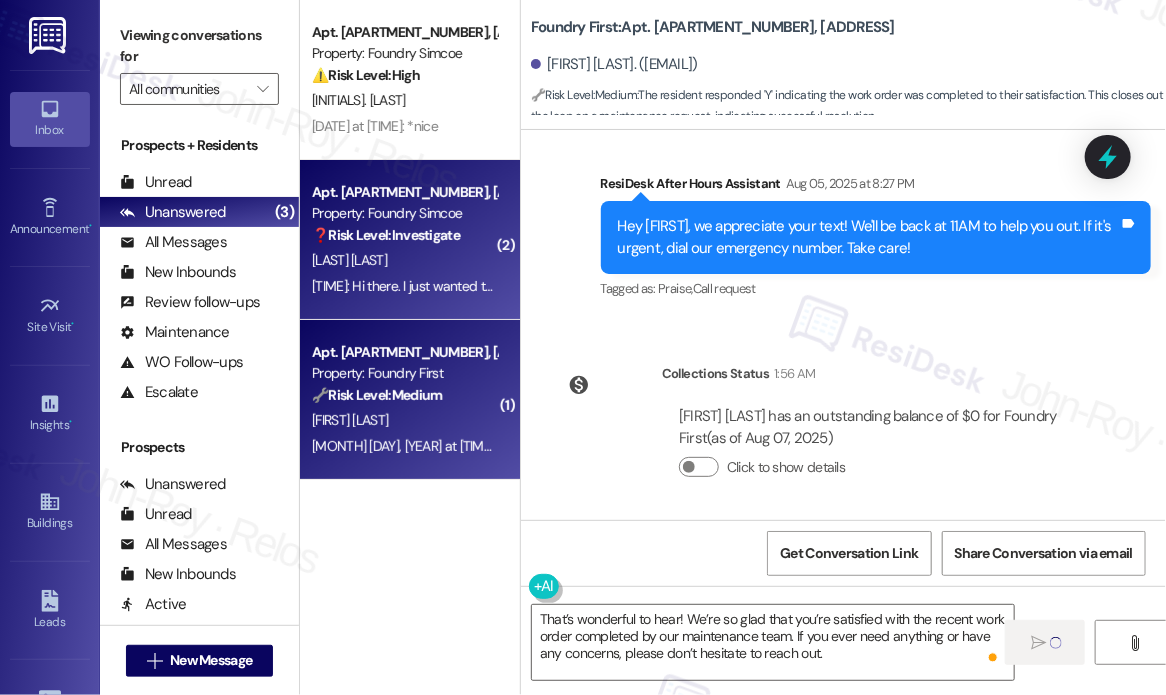 click on "[TIME]: Hi there.
I just wanted to let you all know, while I've been hanging around in our common space, I've found many small roaches running around again. I'd say half grown by the size, once around the fridge, twice around the dishwasher (one inside)
And I consistently find them in or around the sink.
I also saw one just now, walking down the wall of the stairs, indicating to me, they're not just in the kitchen  living room area.
Thought this would be helpful info in dealing with this problem.
The most often spot I see them run, is inside our fridge at the bottom.
Have not seen any inside, but... there are definitely some camping out in the fridge bottom." at bounding box center (2178, 286) 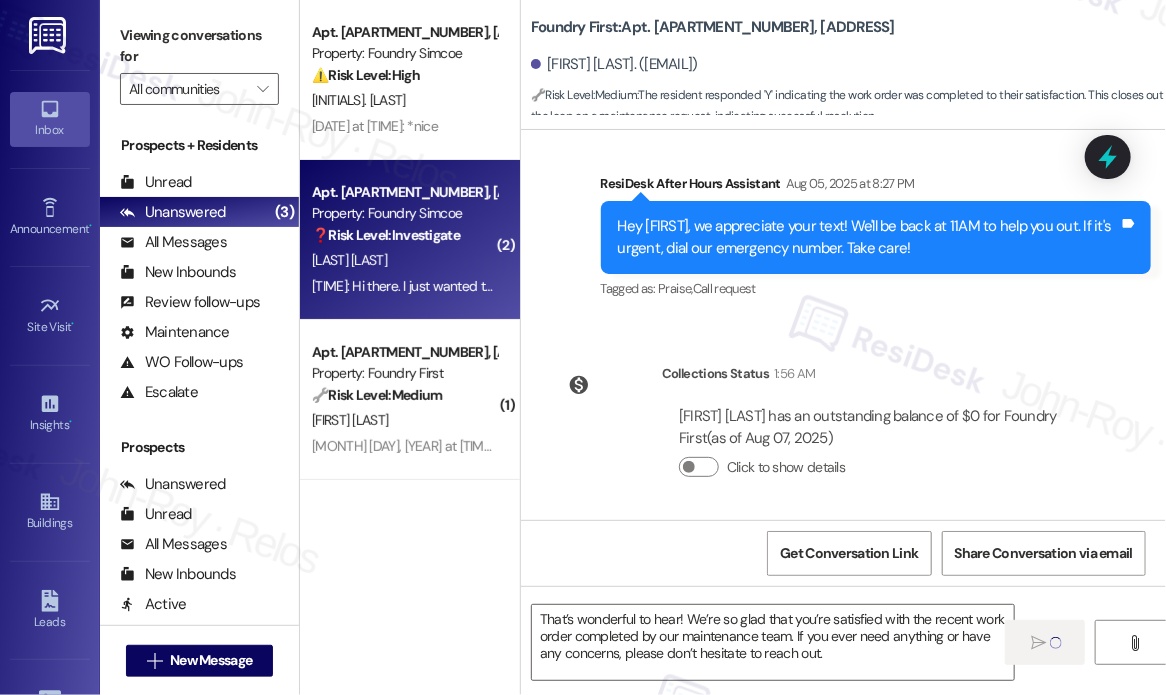 type on "Fetching suggested responses. Please feel free to read through the conversation in the meantime." 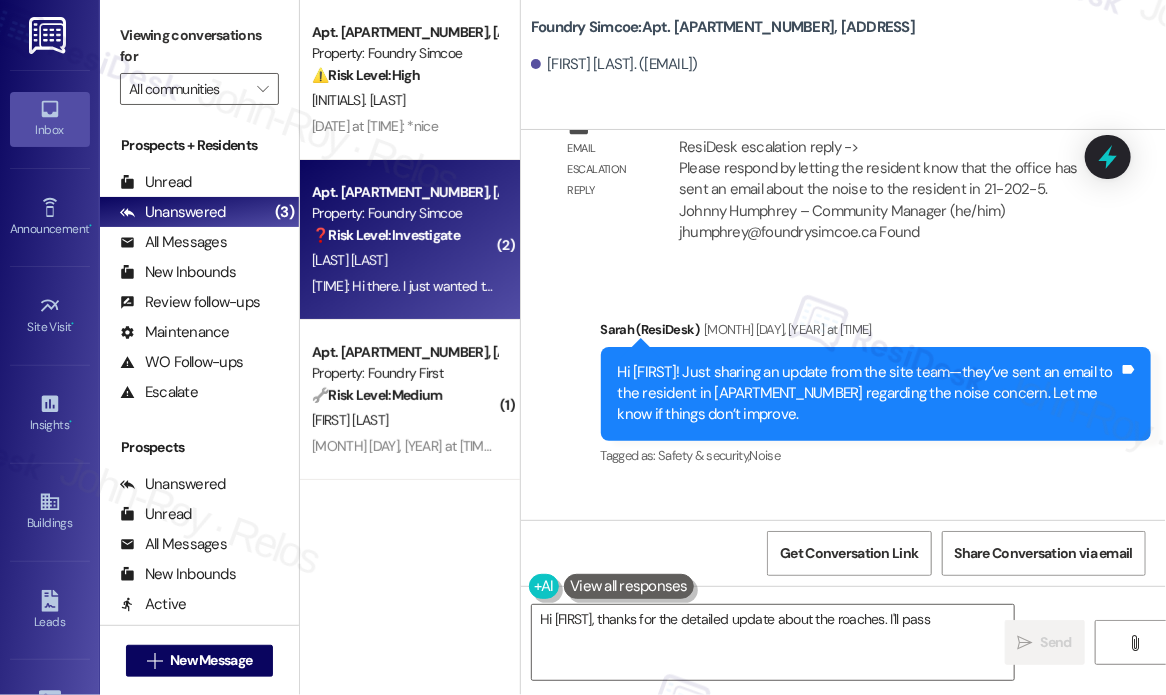 scroll, scrollTop: 53248, scrollLeft: 0, axis: vertical 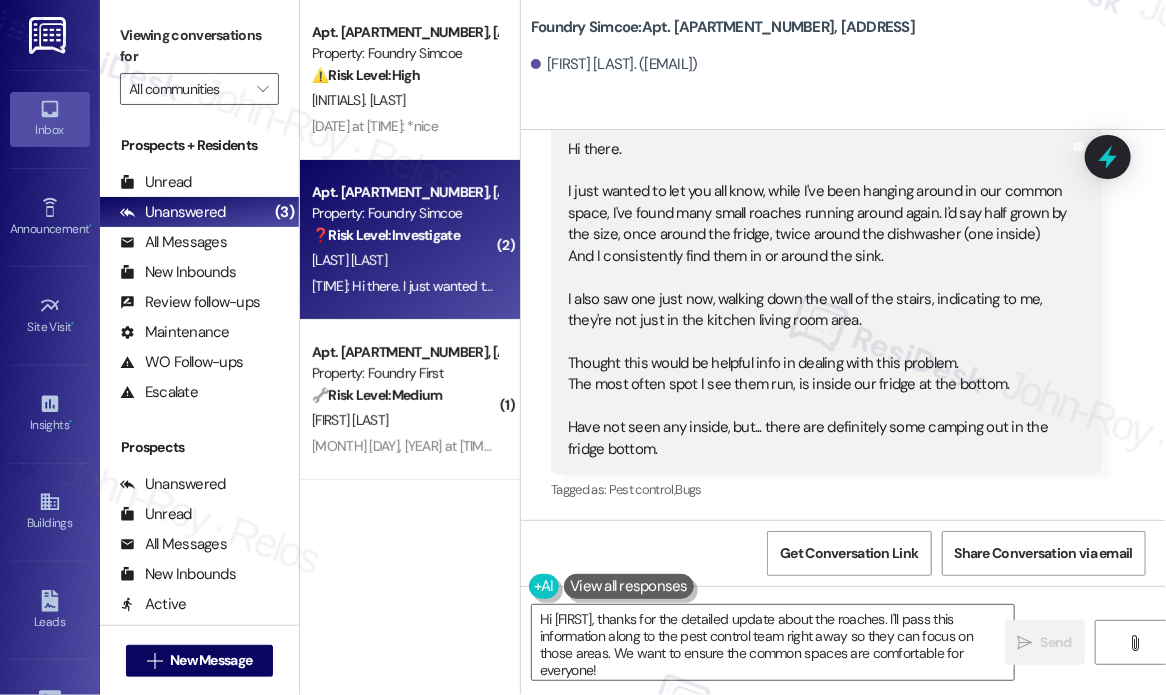 click on "[FIRST] [LAST]. ([EMAIL])" at bounding box center [848, 65] 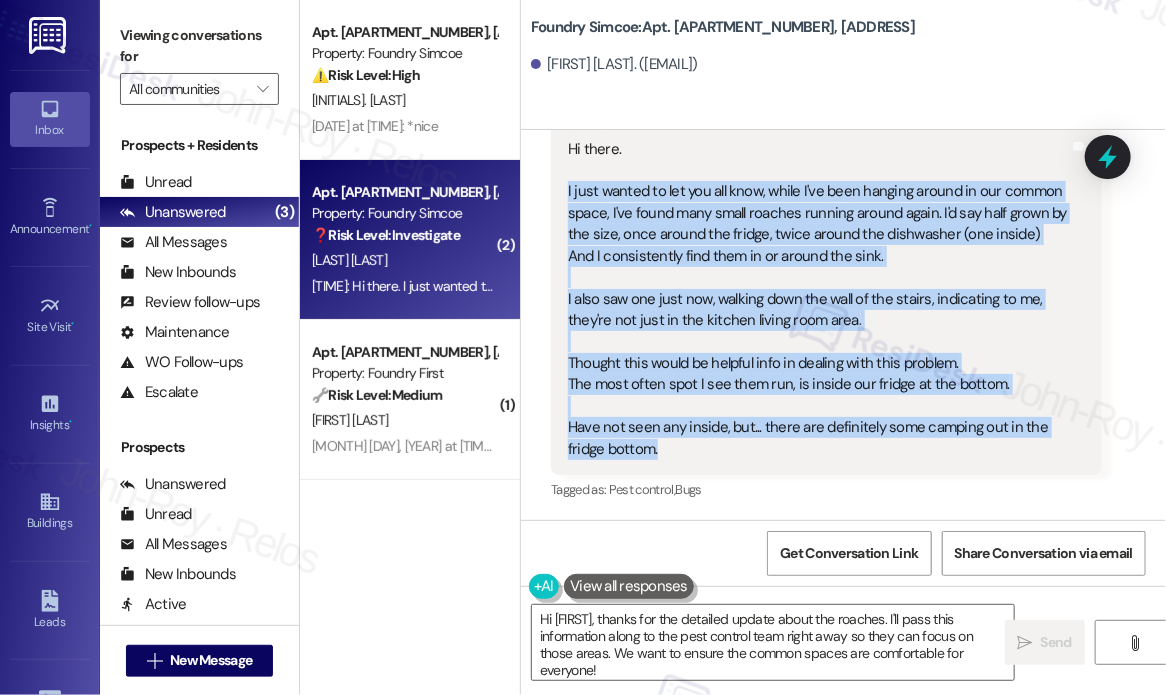 drag, startPoint x: 788, startPoint y: 451, endPoint x: 558, endPoint y: 198, distance: 341.9196 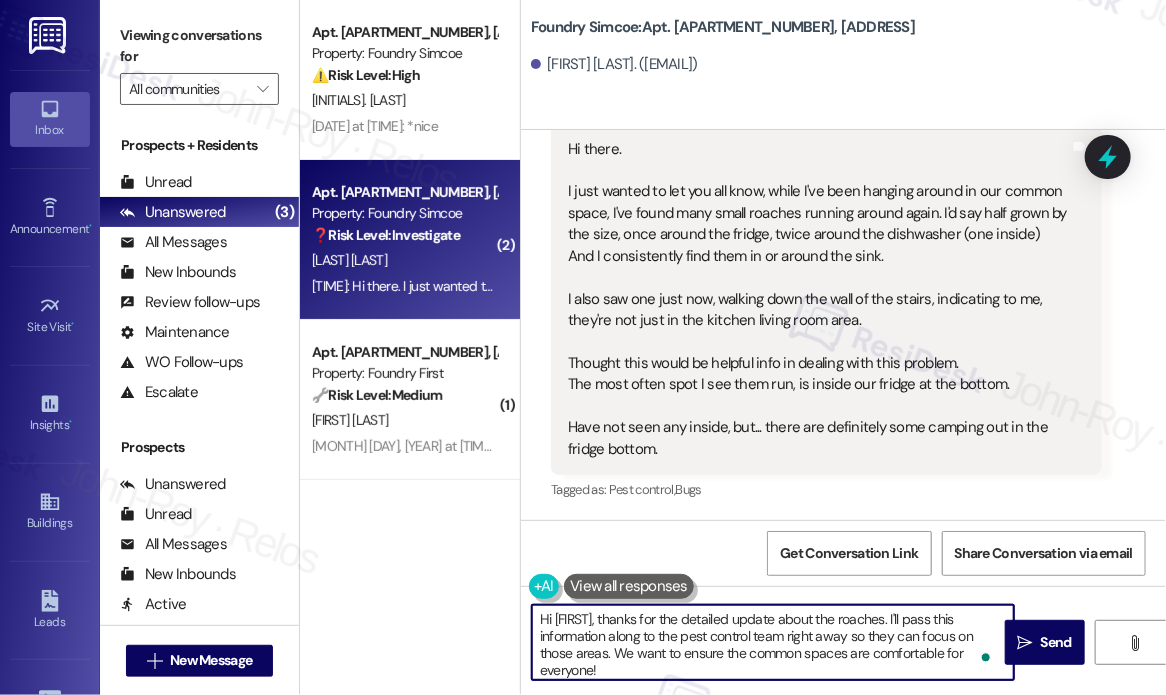 scroll, scrollTop: 4, scrollLeft: 0, axis: vertical 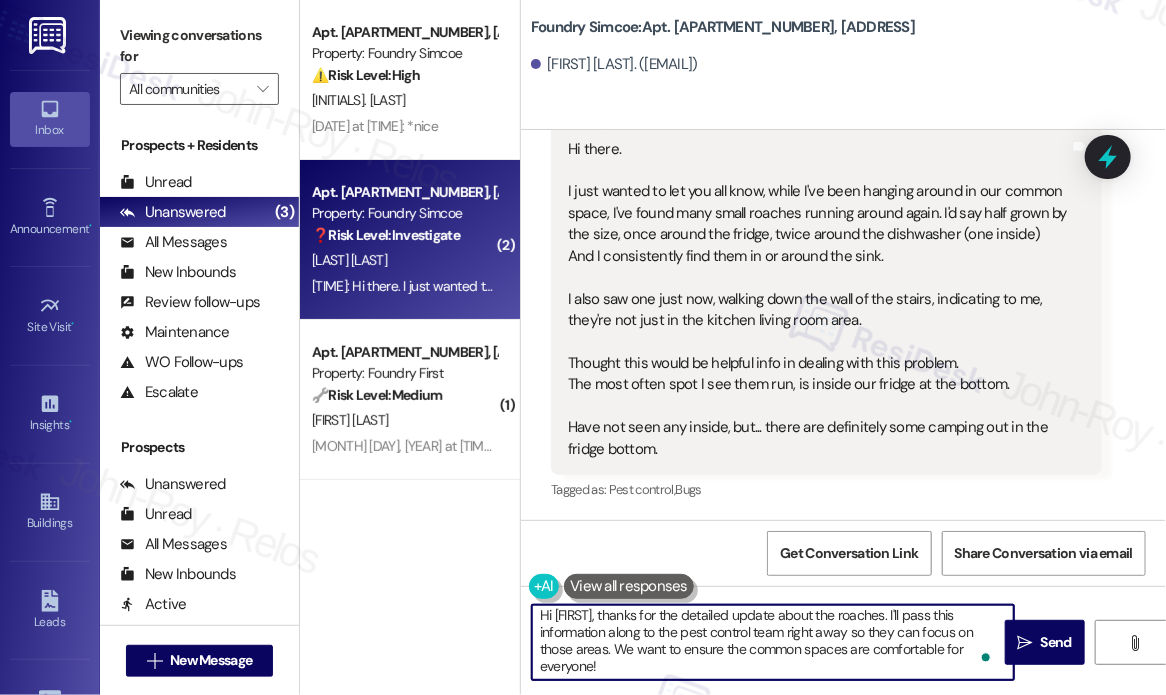 drag, startPoint x: 639, startPoint y: 620, endPoint x: 686, endPoint y: 701, distance: 93.64828 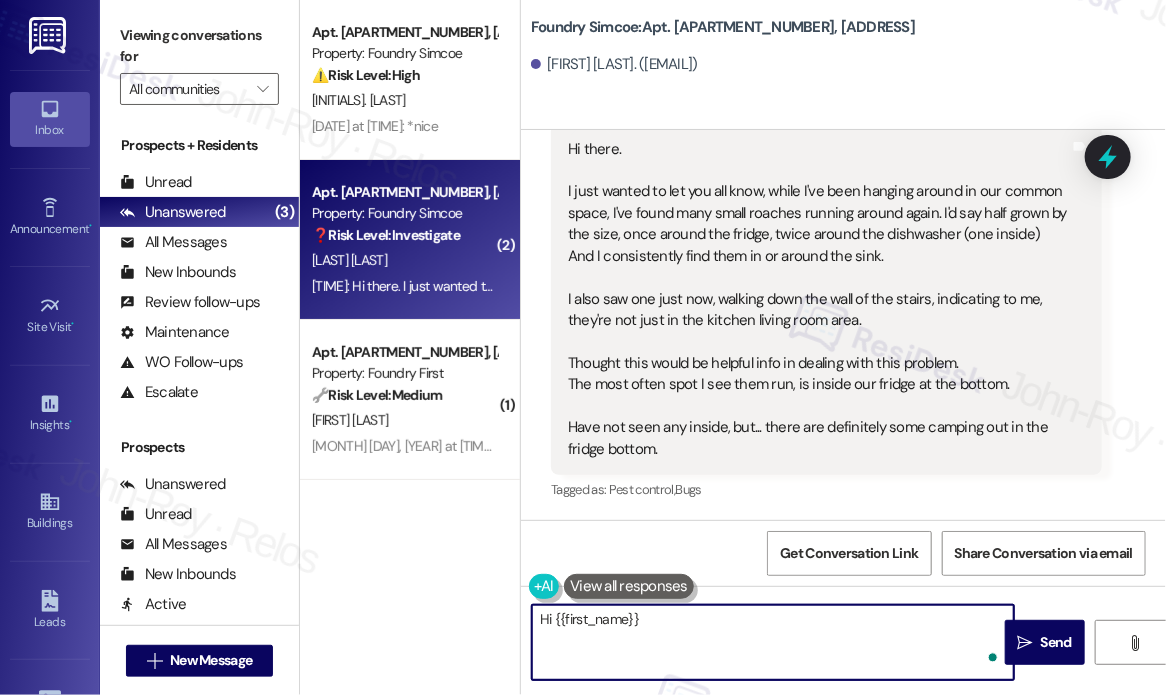 scroll, scrollTop: 0, scrollLeft: 0, axis: both 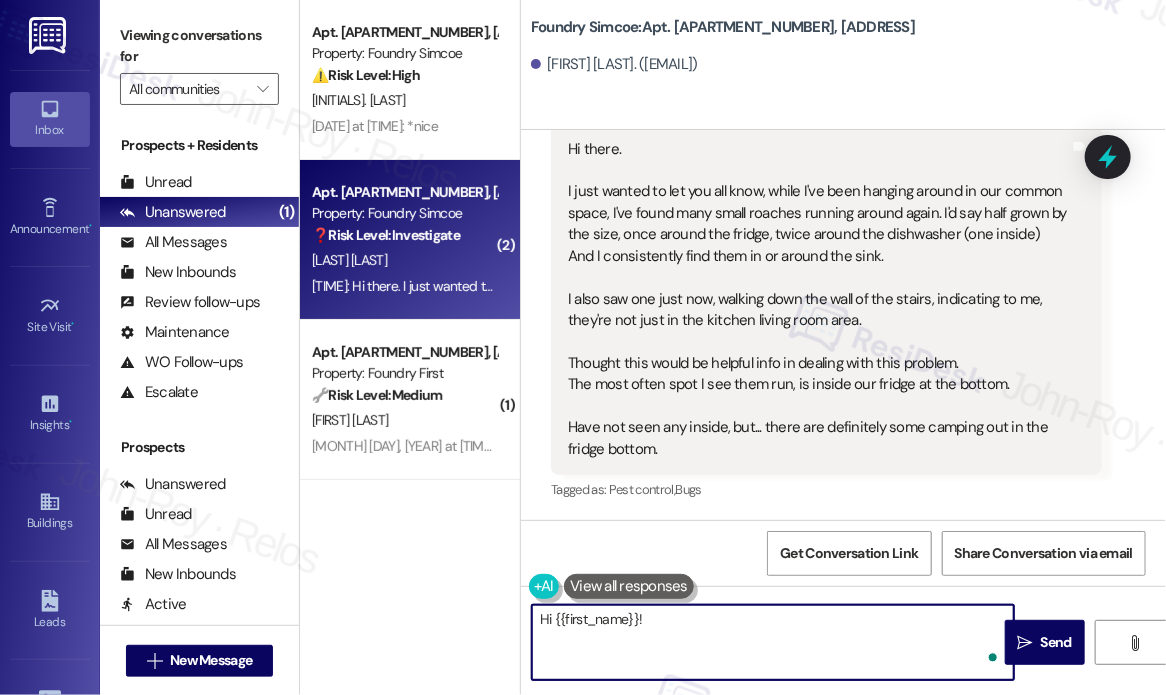 paste on "Thanks for sharing this. Can you tell me if these sightings are happening at specific times of day or night?" 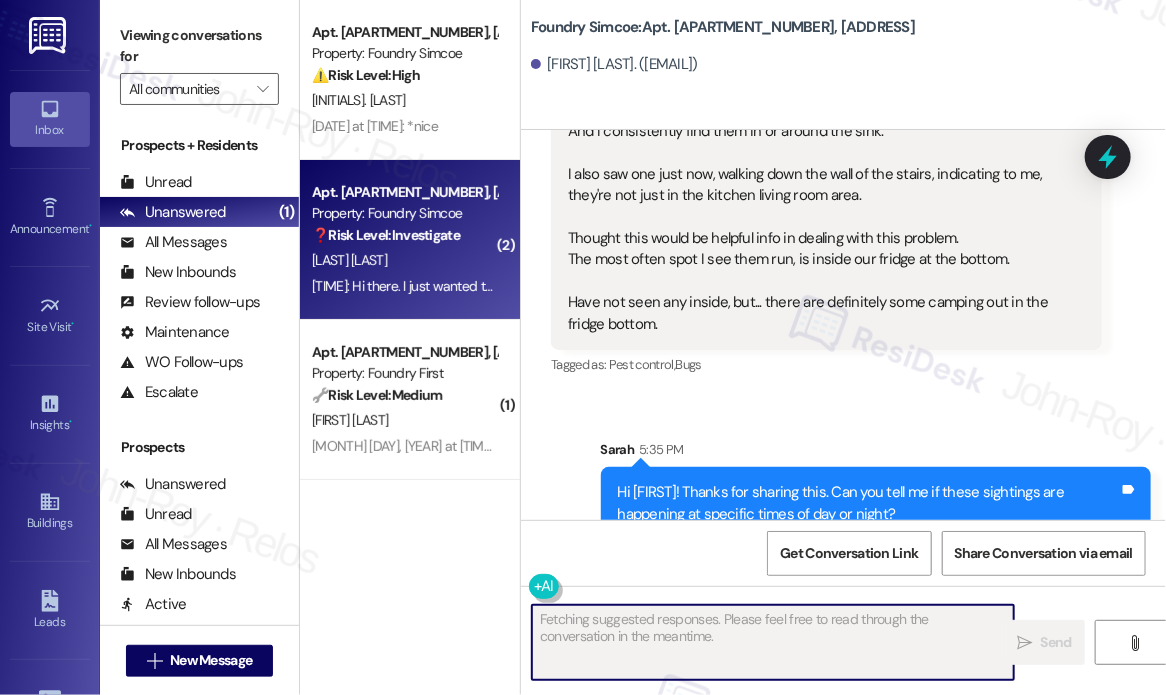 scroll, scrollTop: 53409, scrollLeft: 0, axis: vertical 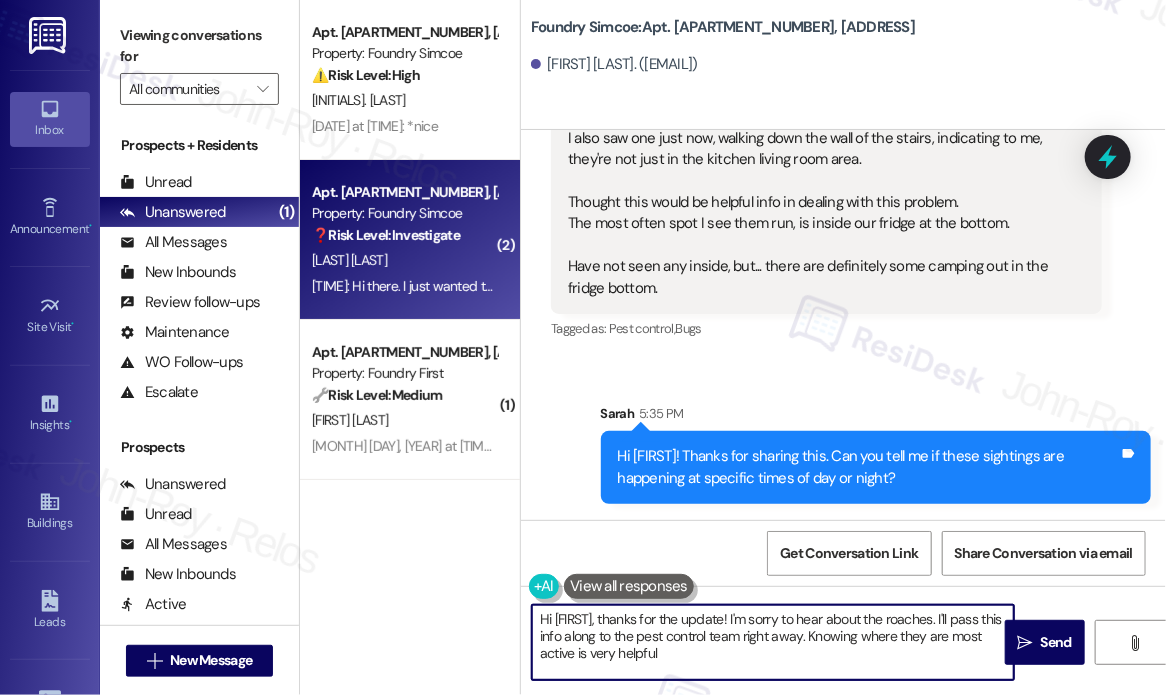 type on "Hi [FIRST], thanks for the update! I'm sorry to hear about the roaches. I'll pass this info along to the pest control team right away. Knowing where they are most active is very helpful!" 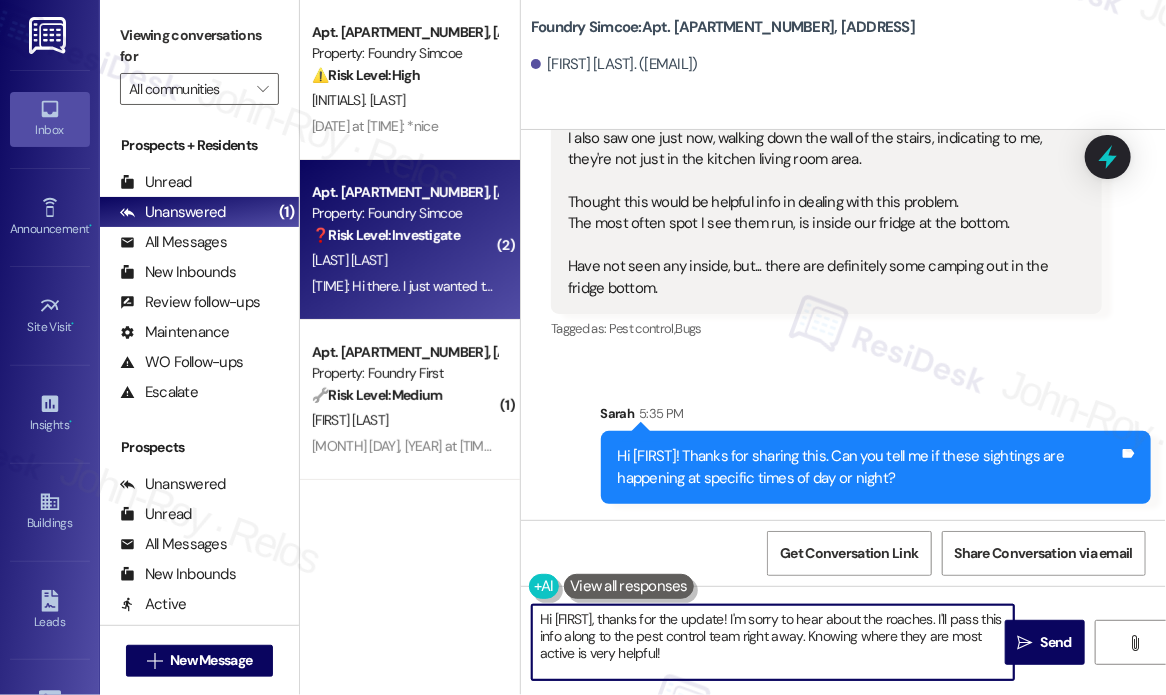 click on "Received via SMS [FIRST] [LAST] Question Neutral 1:17 [AM/PM] Hi there.
I just wanted to let you all know, while I've been hanging around in our common space, I've found many small roaches running around again. I'd say half grown by the size, once around the fridge, twice around the dishwasher (one inside)
And I consistently find them in or around the sink.
I also saw one just now, walking down the wall of the stairs, indicating to me, they're not just in the kitchen  living room area.
Thought this would be helpful info in dealing with this problem.
The most often spot I see them run, is inside our fridge at the bottom.
Have not seen any inside, but... there are definitely some camping out in the fridge bottom. Tags and notes Tagged as:   Pest control ,  Click to highlight conversations about Pest control Bugs Click to highlight conversations about Bugs" at bounding box center [826, 129] 